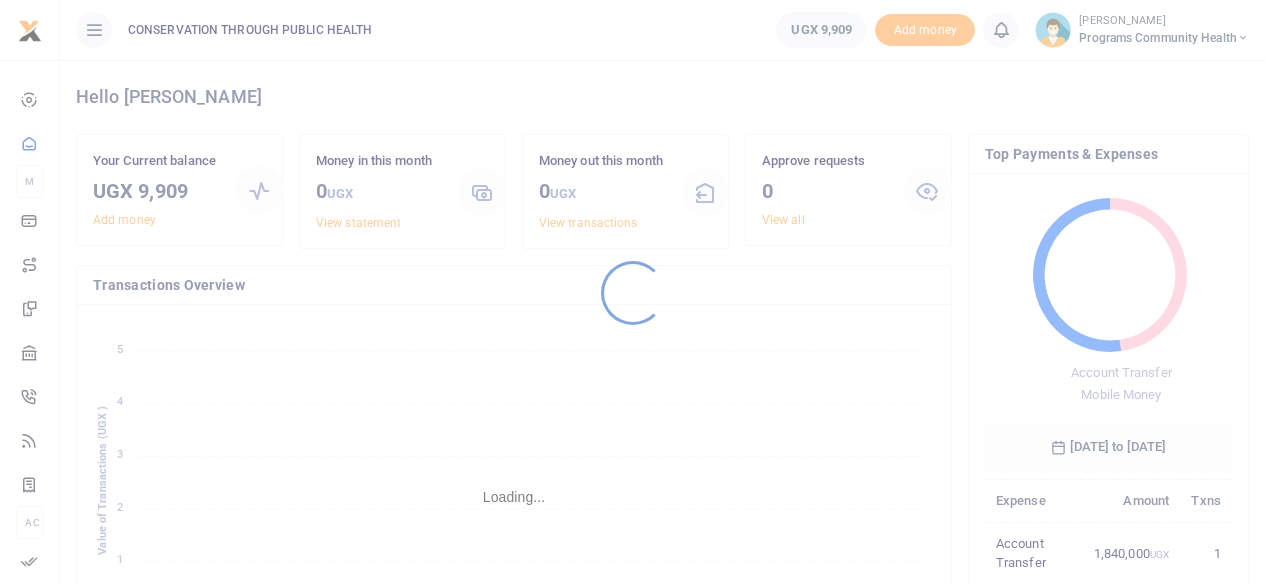 scroll, scrollTop: 0, scrollLeft: 0, axis: both 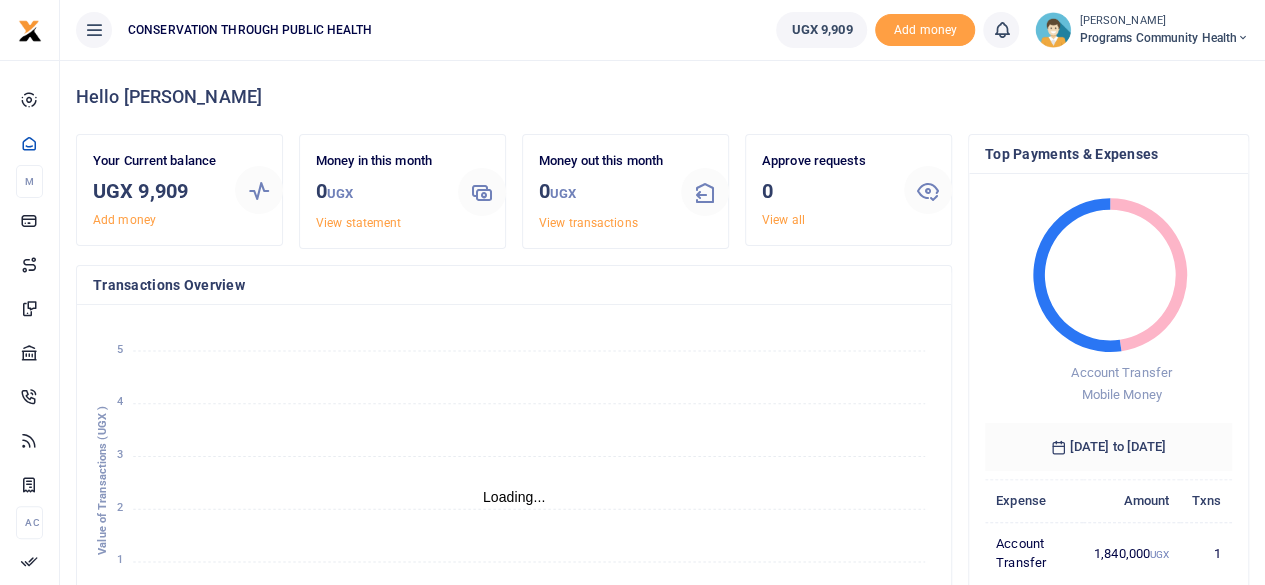 click on "Programs Community Health" at bounding box center (1164, 38) 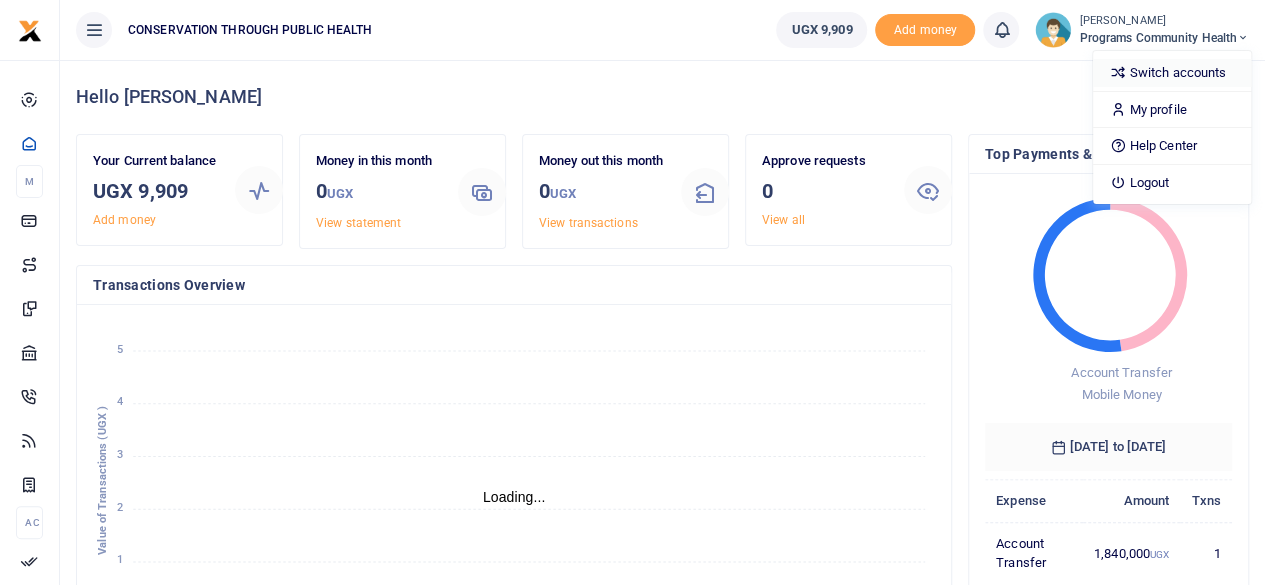 click on "Switch accounts" at bounding box center (1172, 73) 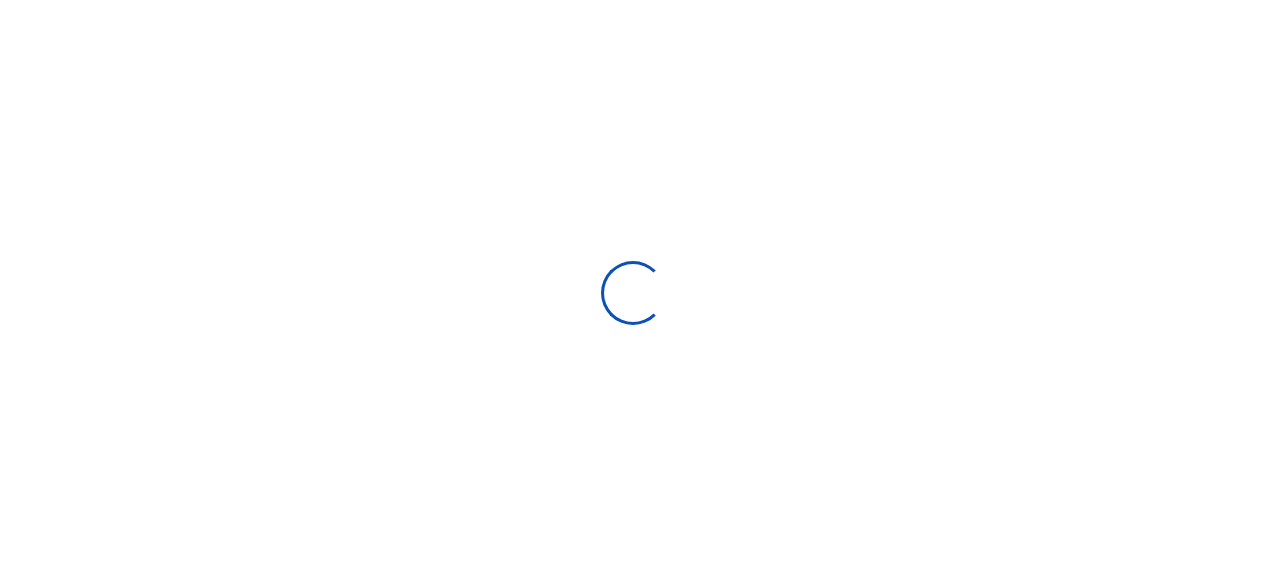 scroll, scrollTop: 0, scrollLeft: 0, axis: both 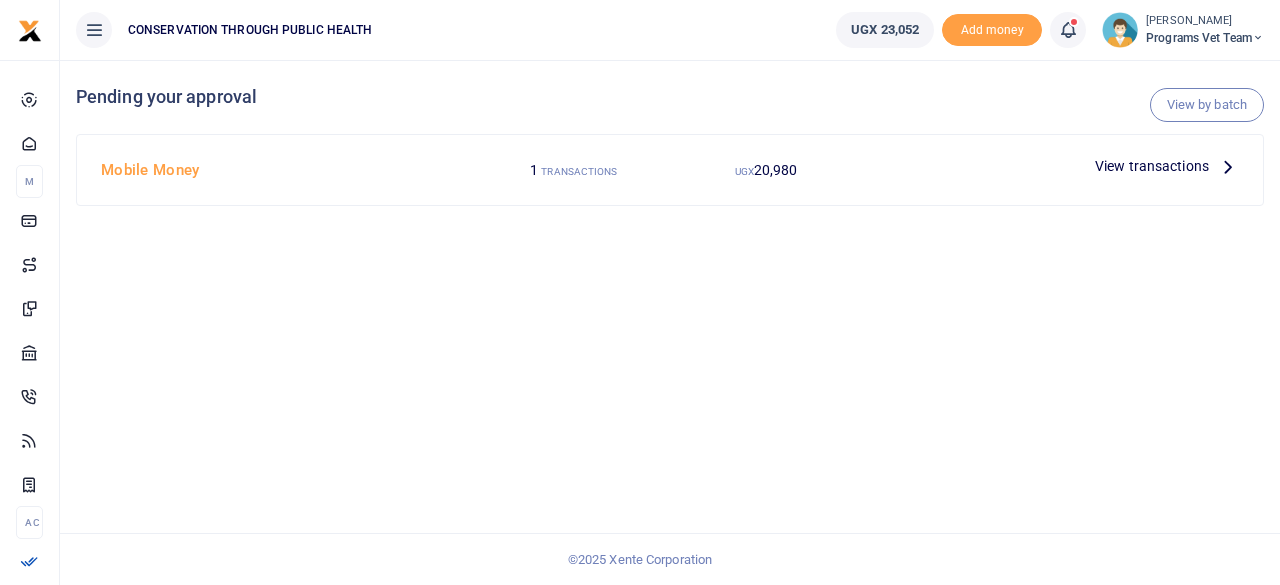 click on "View transactions" at bounding box center [1152, 166] 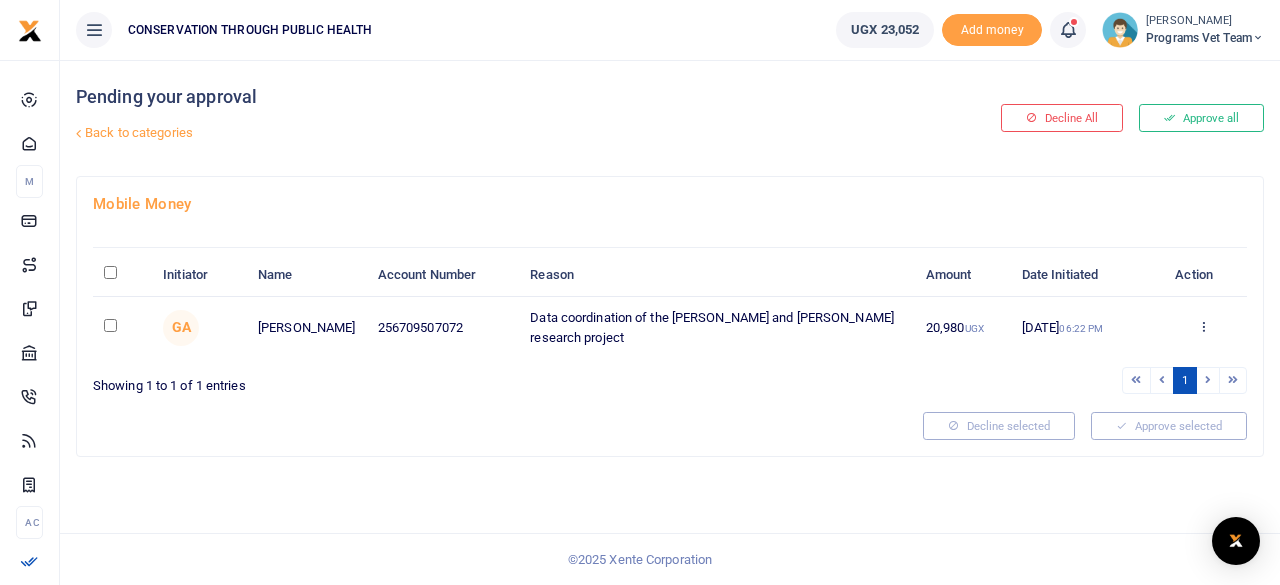 scroll, scrollTop: 0, scrollLeft: 0, axis: both 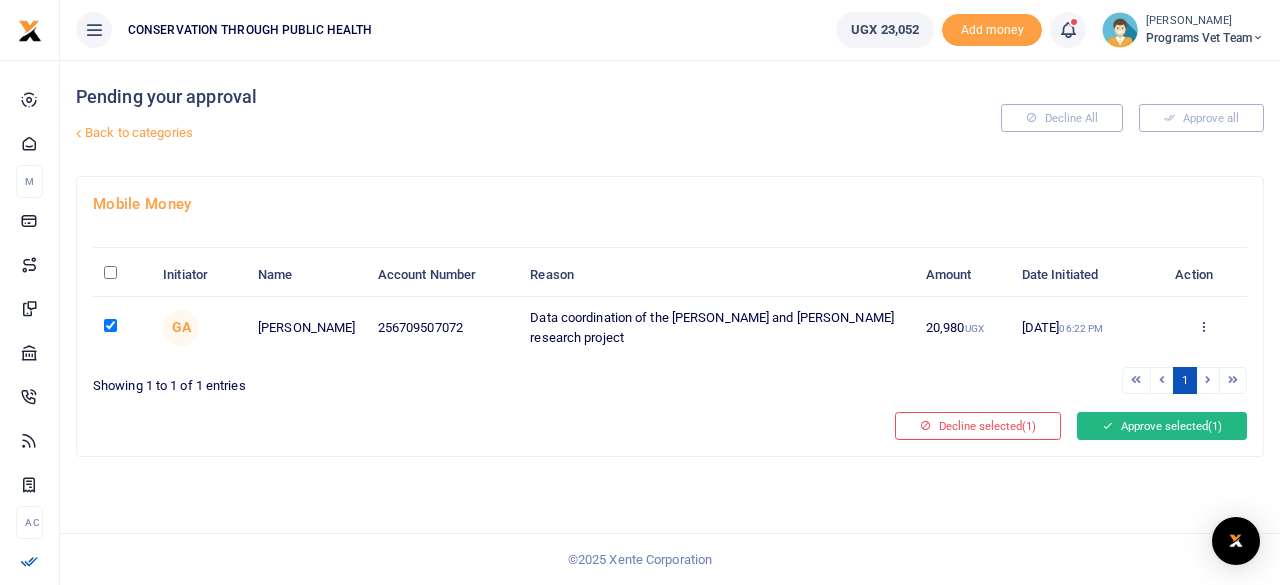 click on "Approve selected  (1)" at bounding box center [1162, 426] 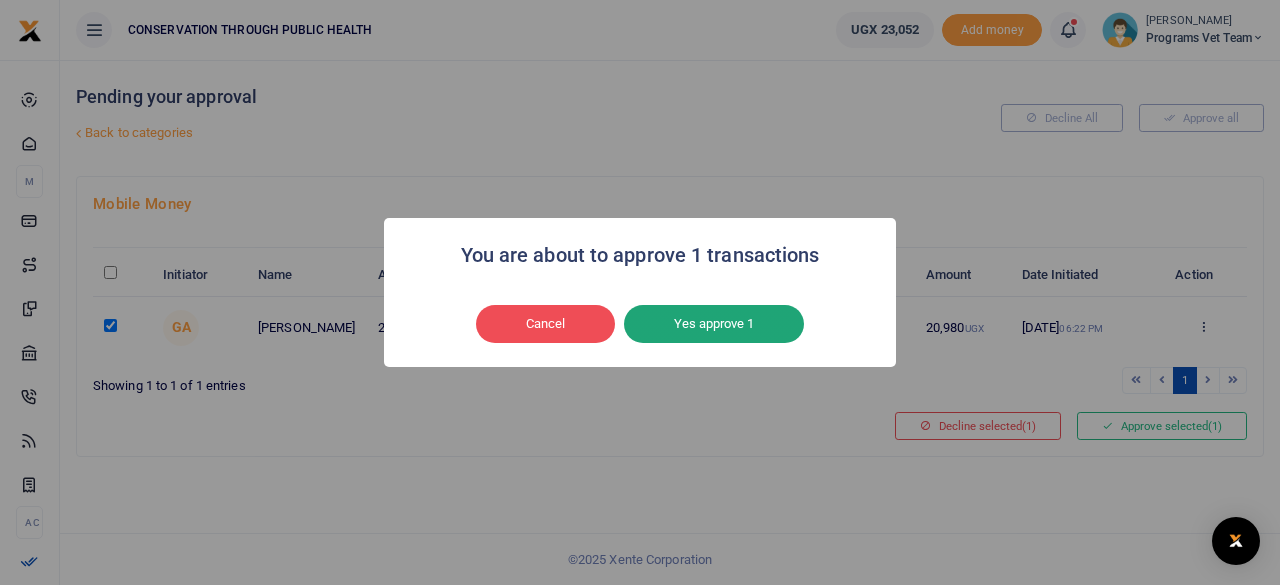 click on "Yes approve 1" at bounding box center (714, 324) 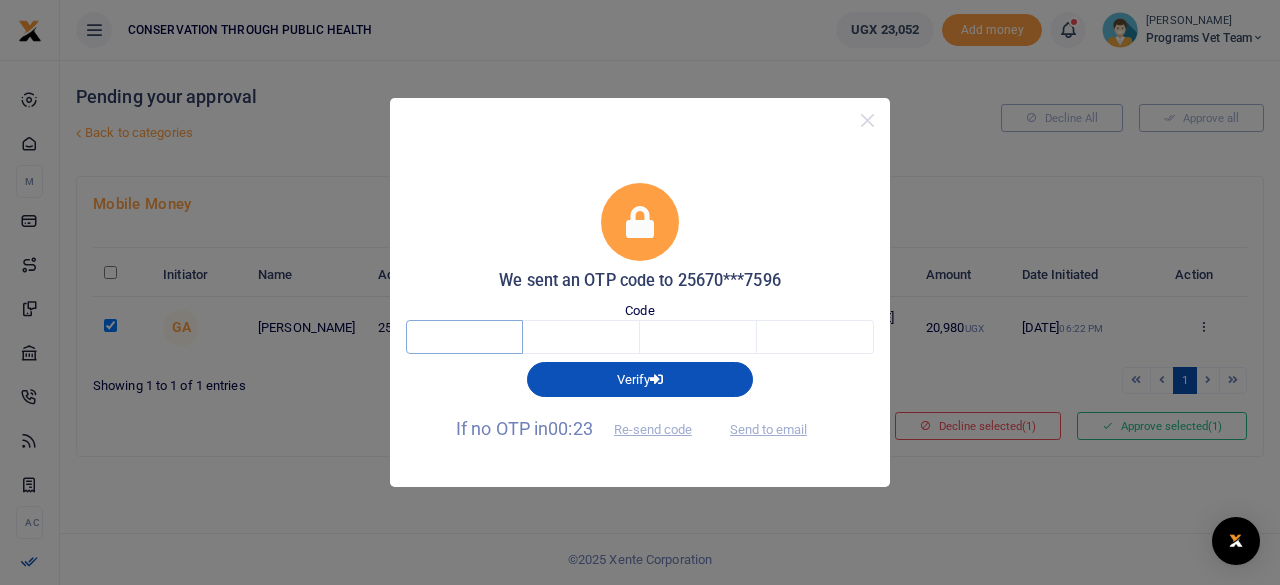 click at bounding box center [464, 337] 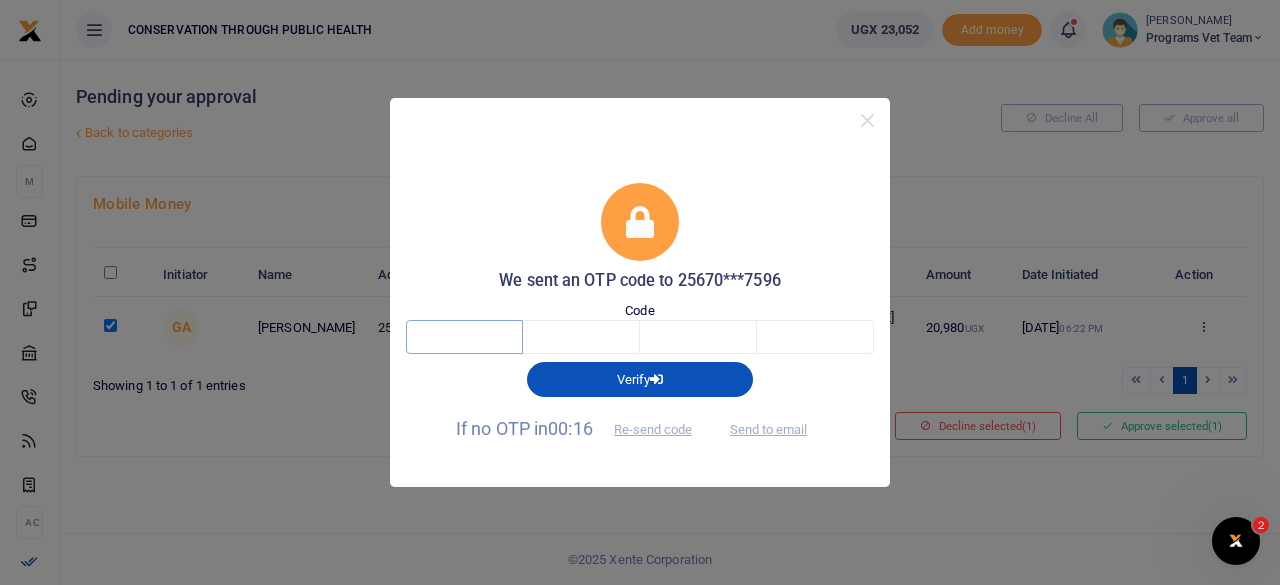 scroll, scrollTop: 0, scrollLeft: 0, axis: both 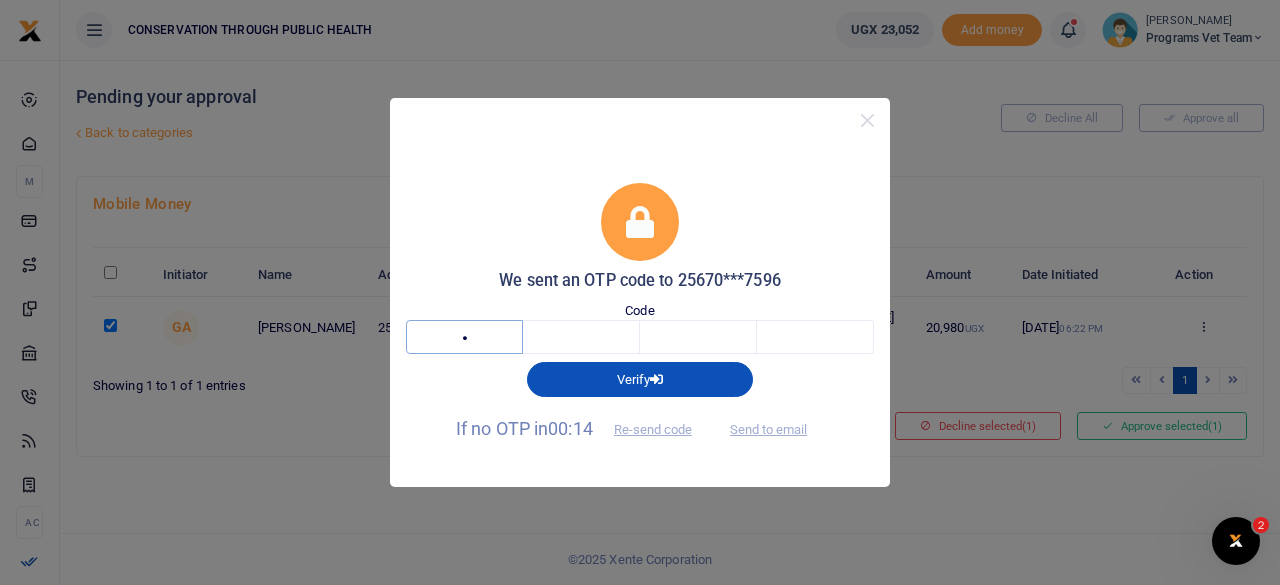 type on "7" 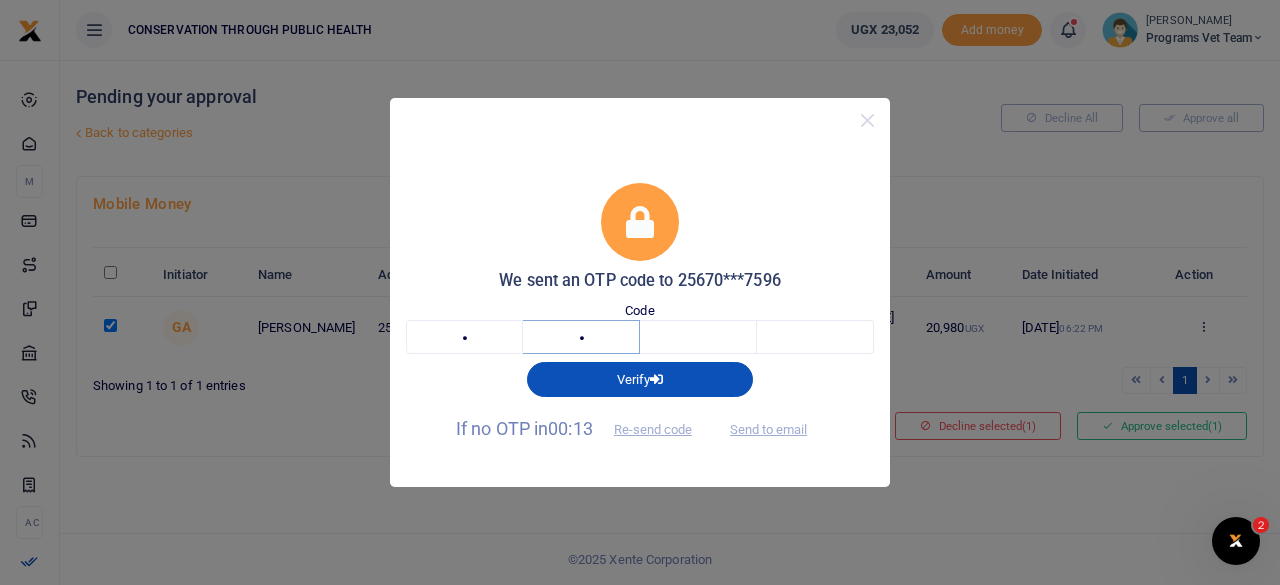 type on "8" 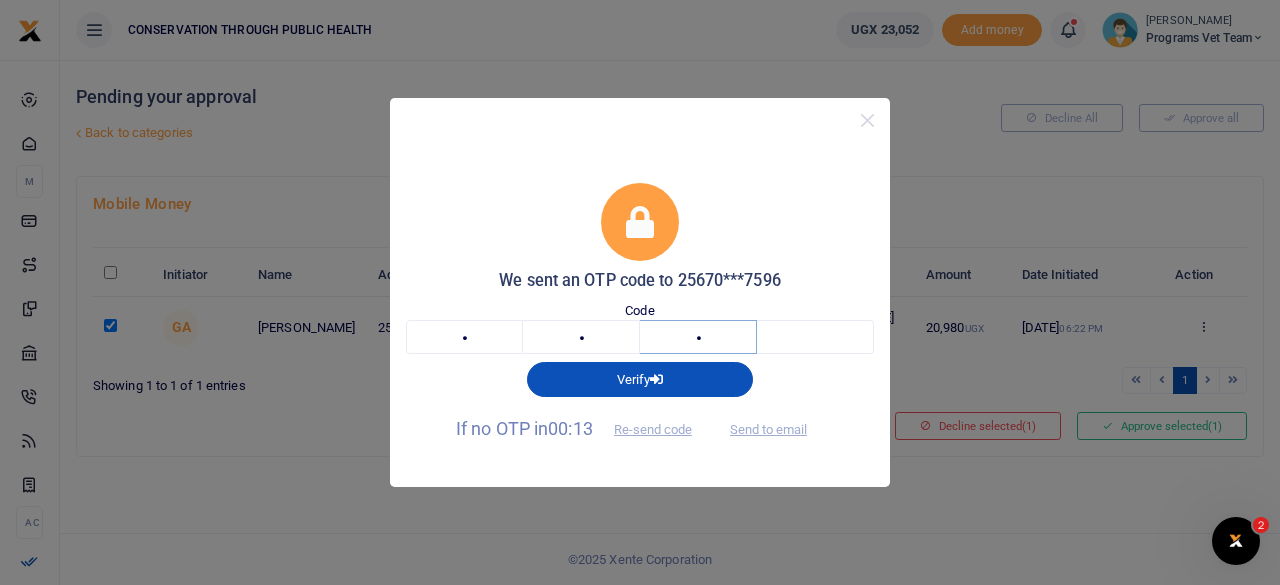 type on "4" 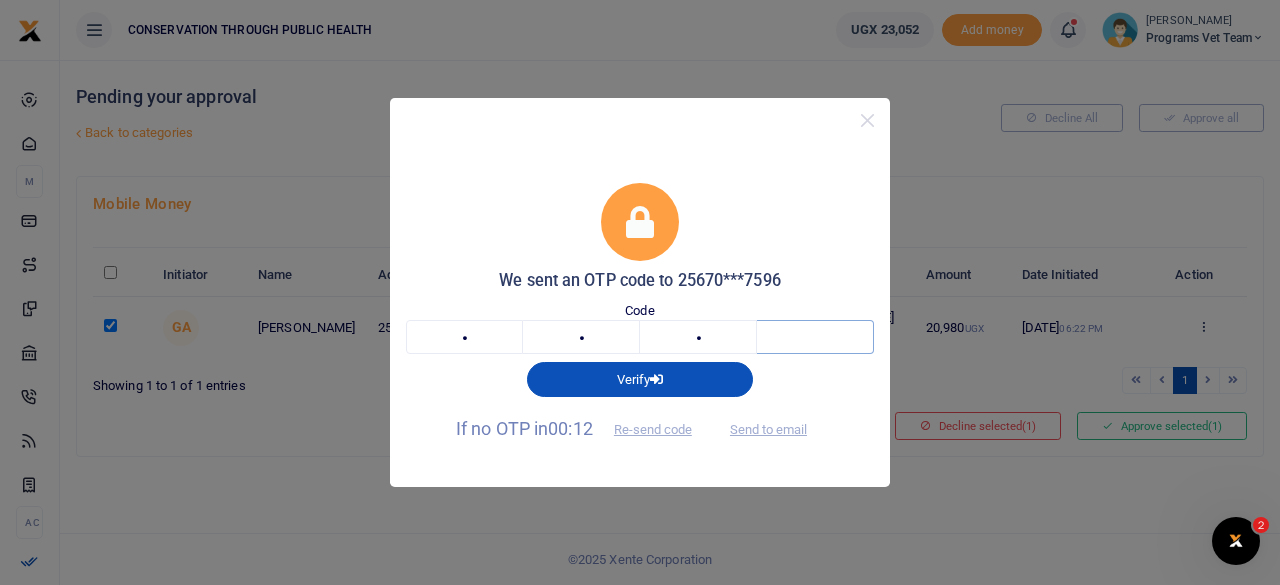 type on "0" 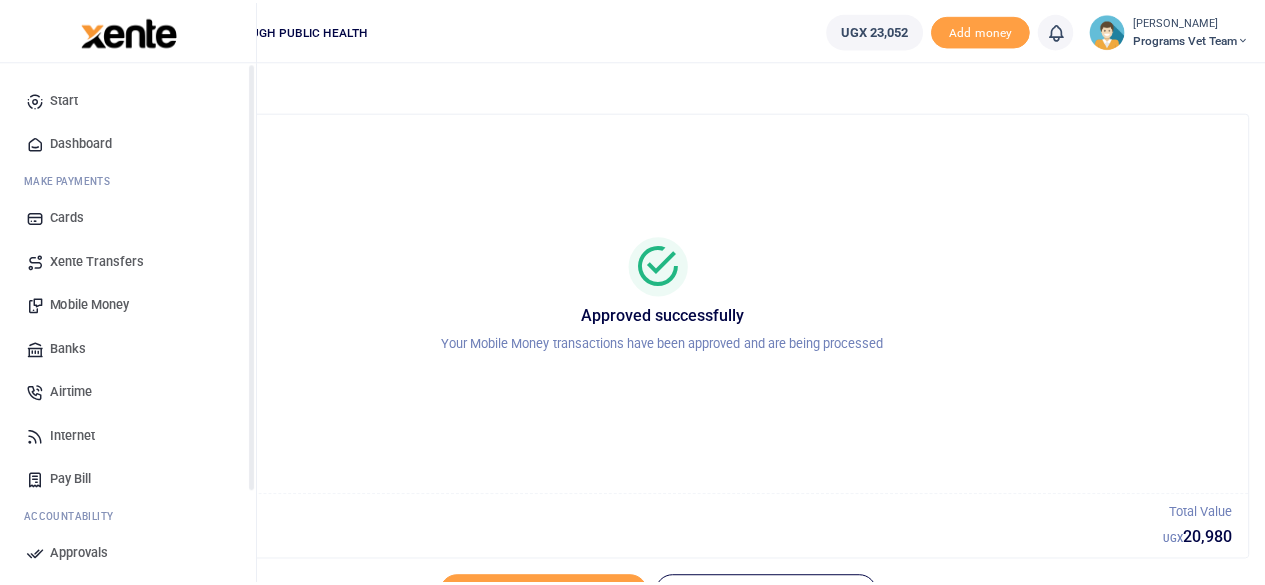 scroll, scrollTop: 0, scrollLeft: 0, axis: both 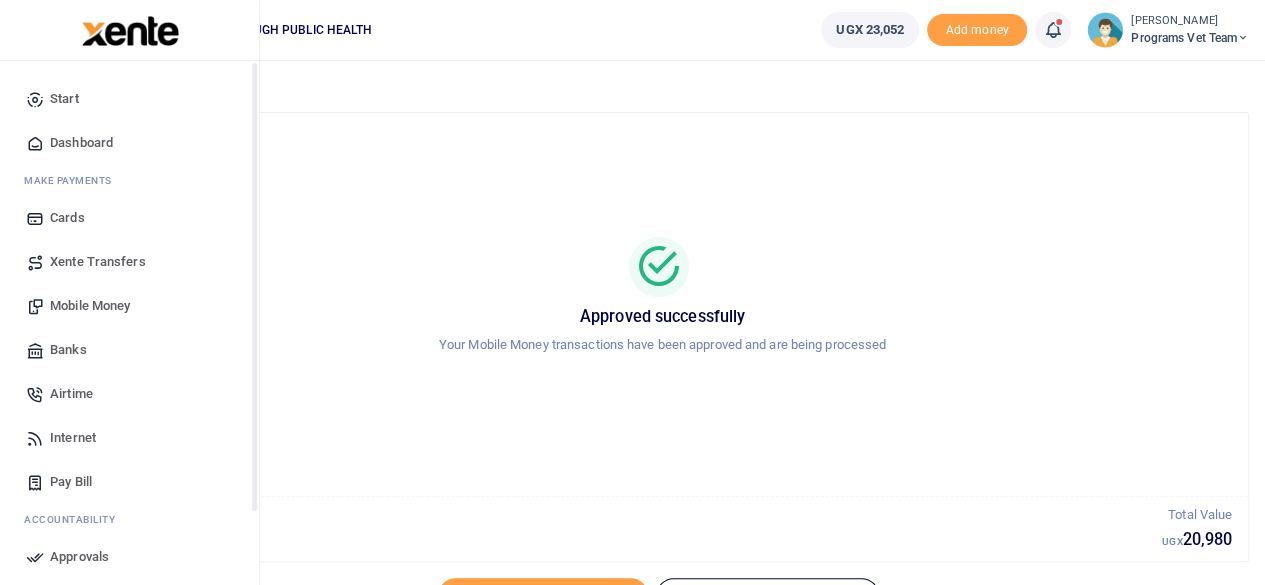 click on "Dashboard" at bounding box center (81, 143) 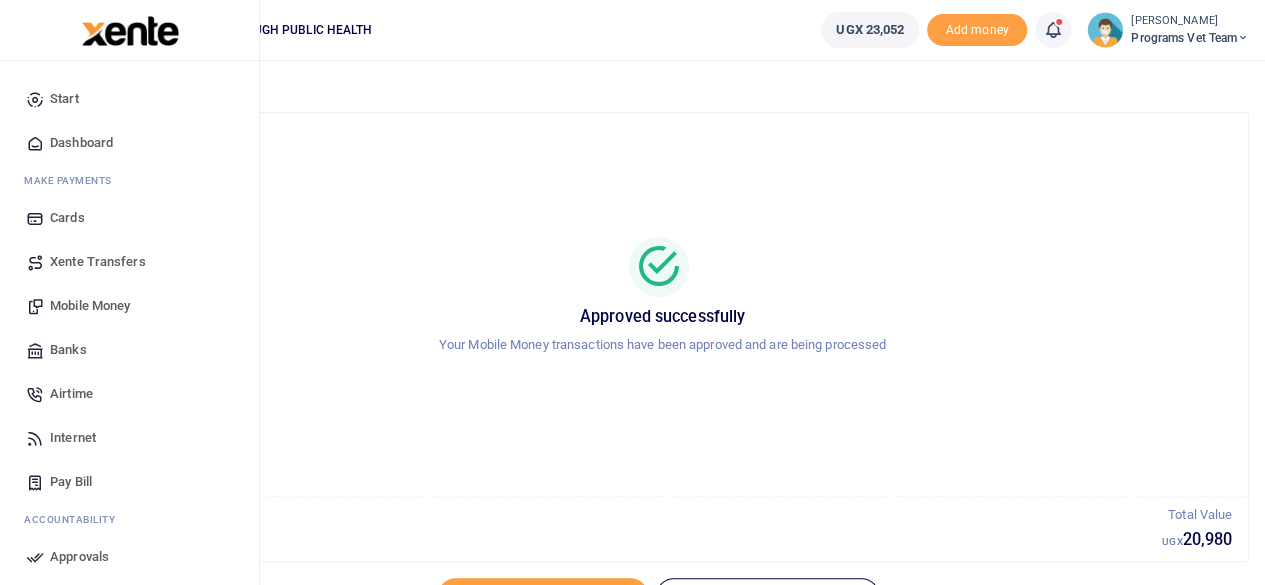 click on "Dashboard" at bounding box center (81, 143) 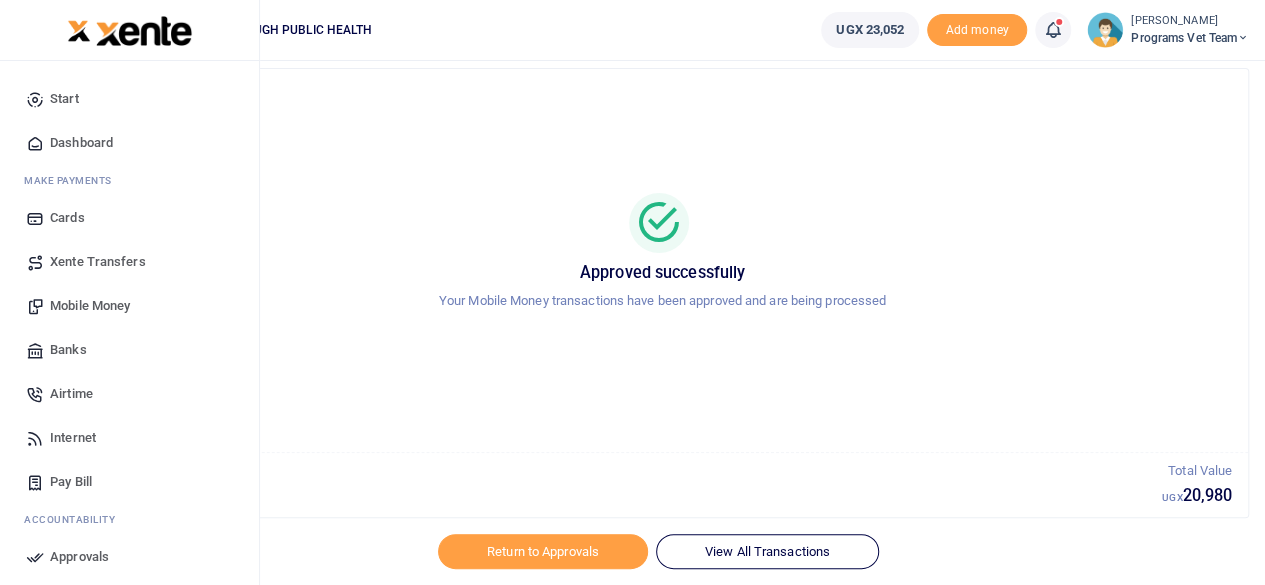 scroll, scrollTop: 0, scrollLeft: 0, axis: both 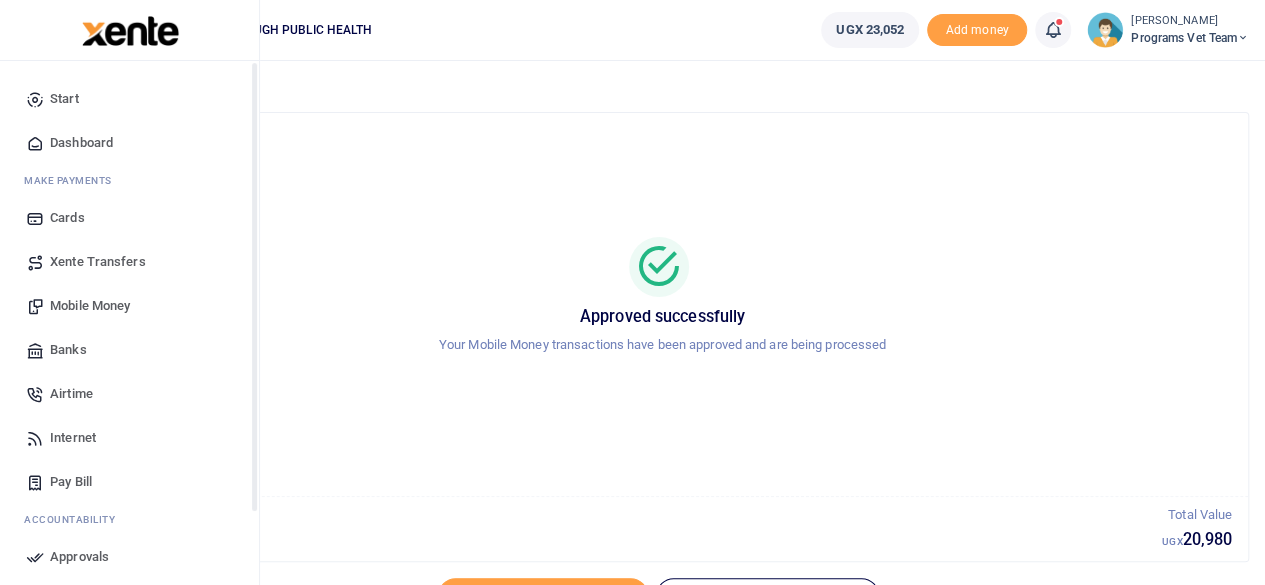click on "Dashboard" at bounding box center [81, 143] 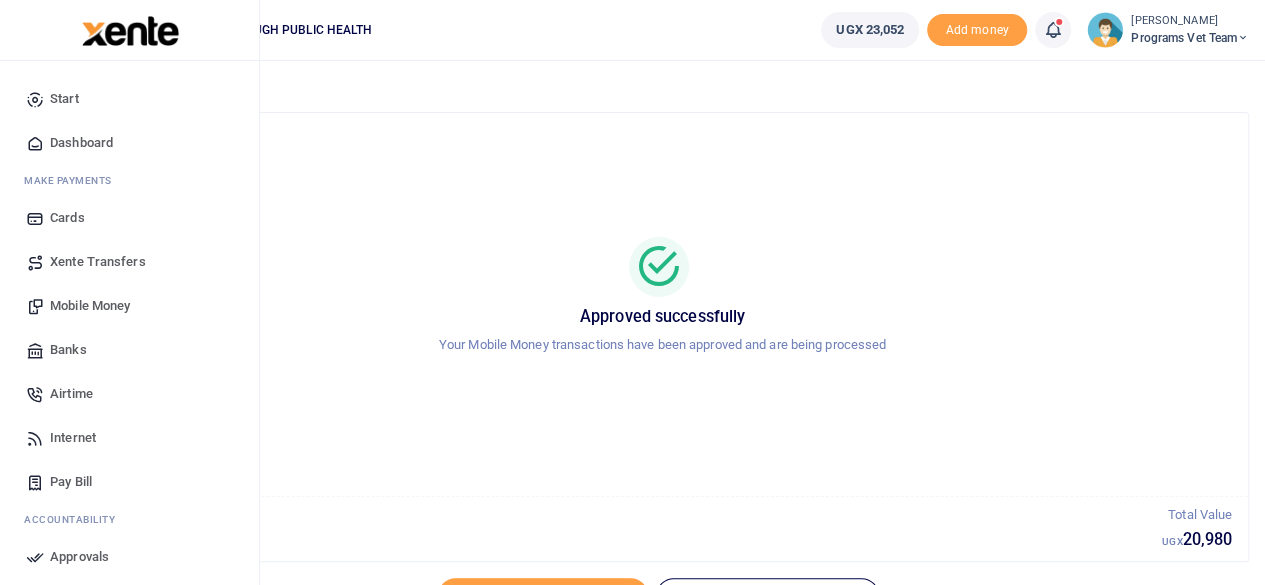click on "Dashboard" at bounding box center (81, 143) 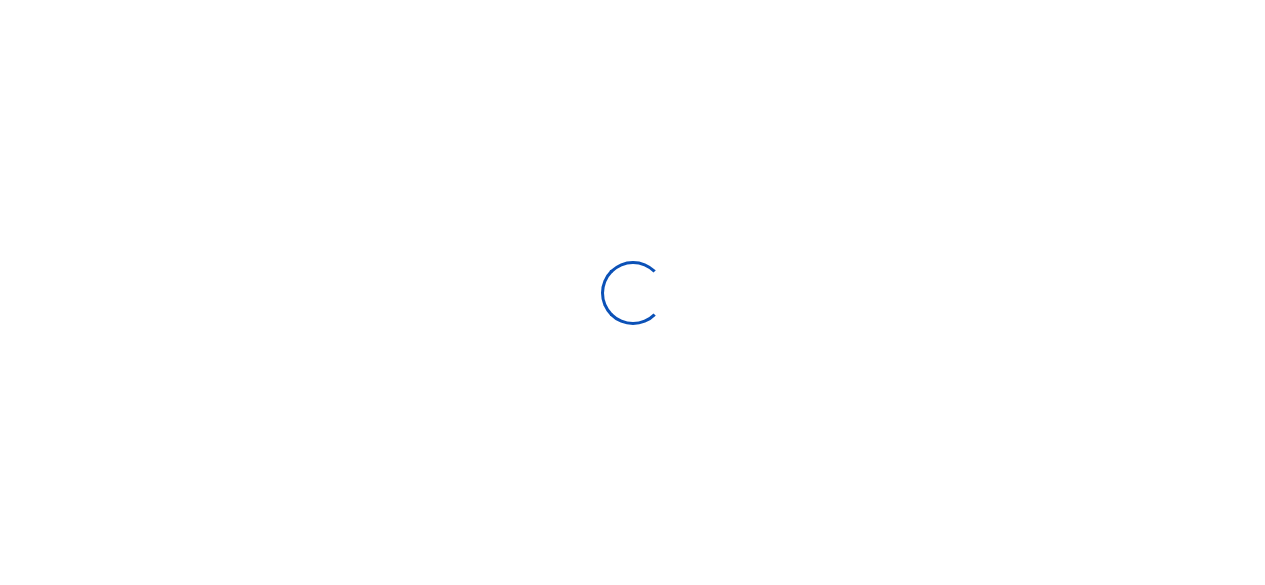 scroll, scrollTop: 0, scrollLeft: 0, axis: both 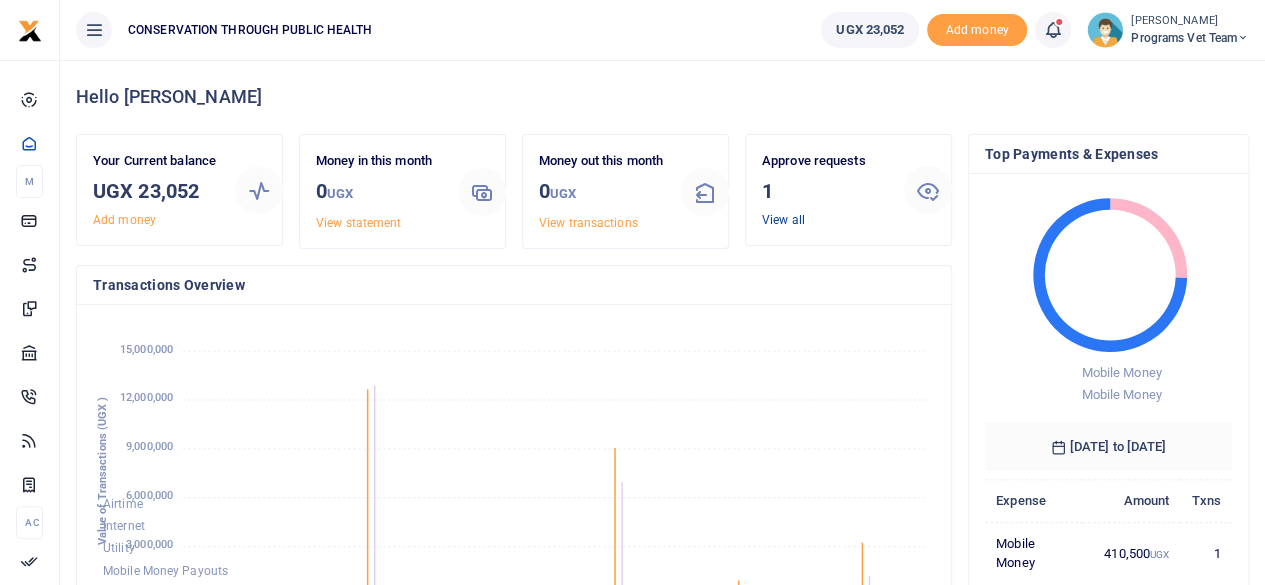 click on "View all" at bounding box center [783, 220] 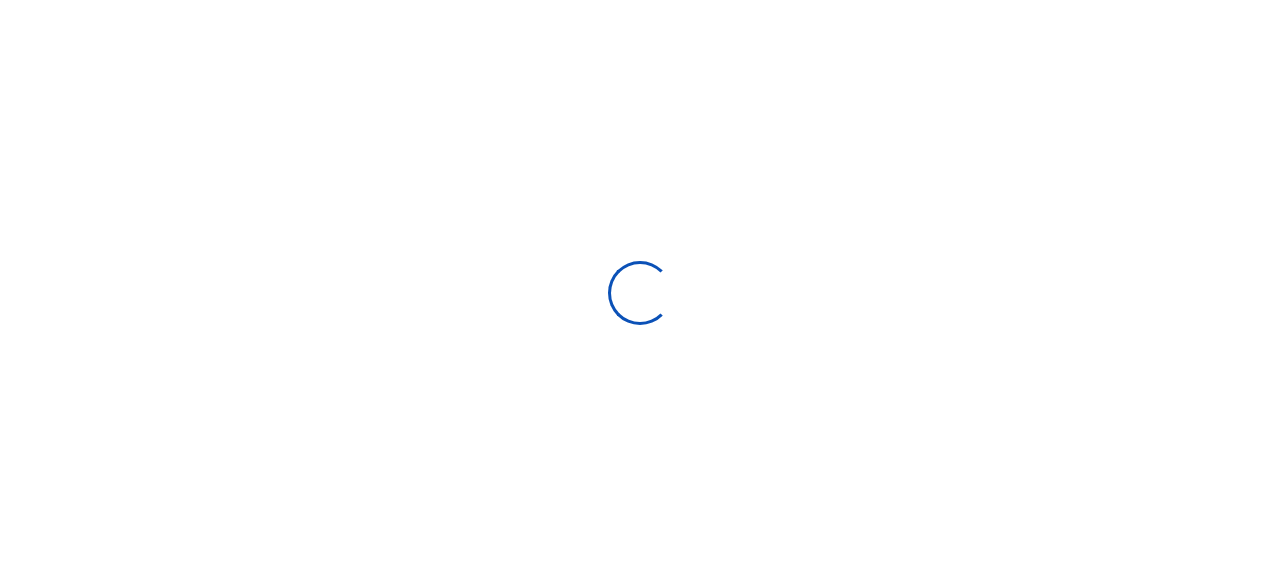 scroll, scrollTop: 0, scrollLeft: 0, axis: both 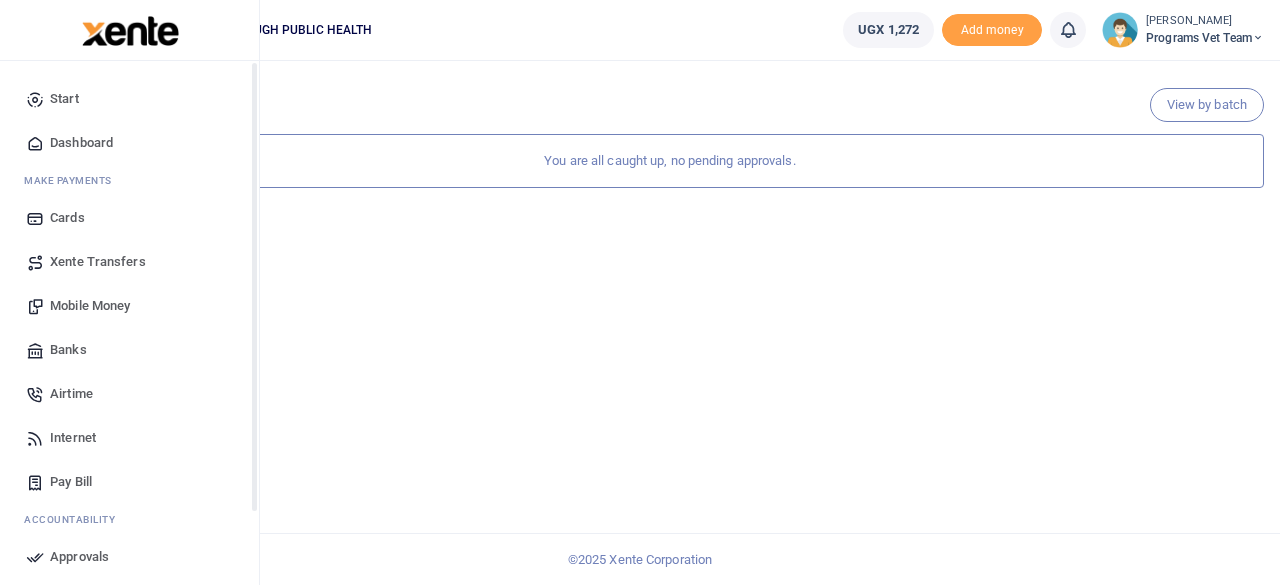 click on "Dashboard" at bounding box center (81, 143) 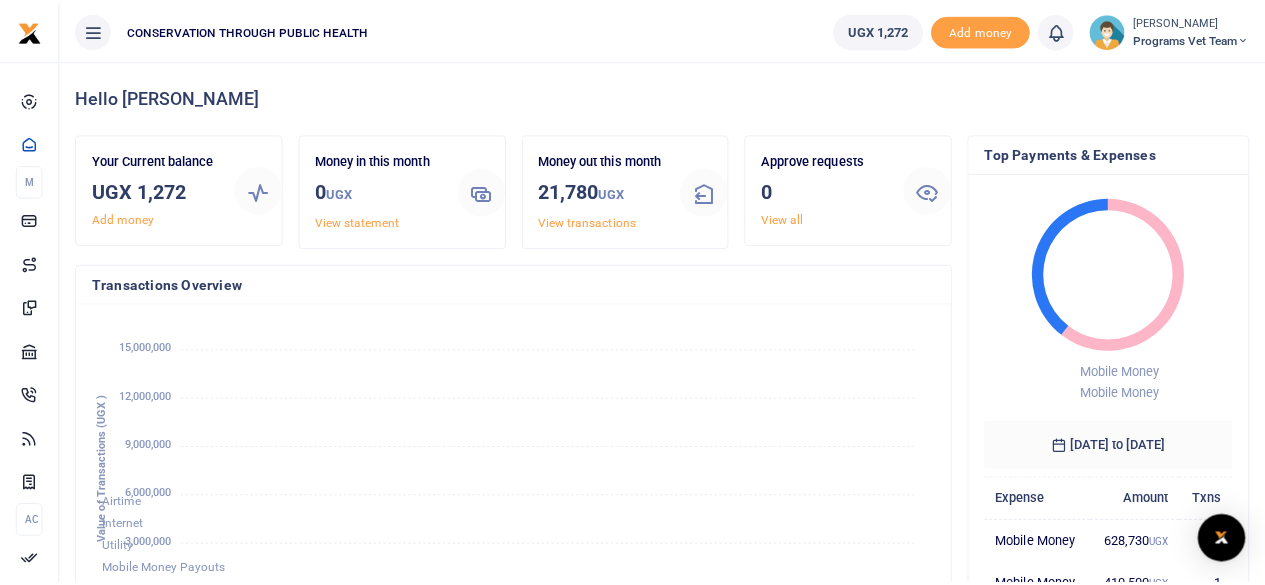 scroll, scrollTop: 0, scrollLeft: 0, axis: both 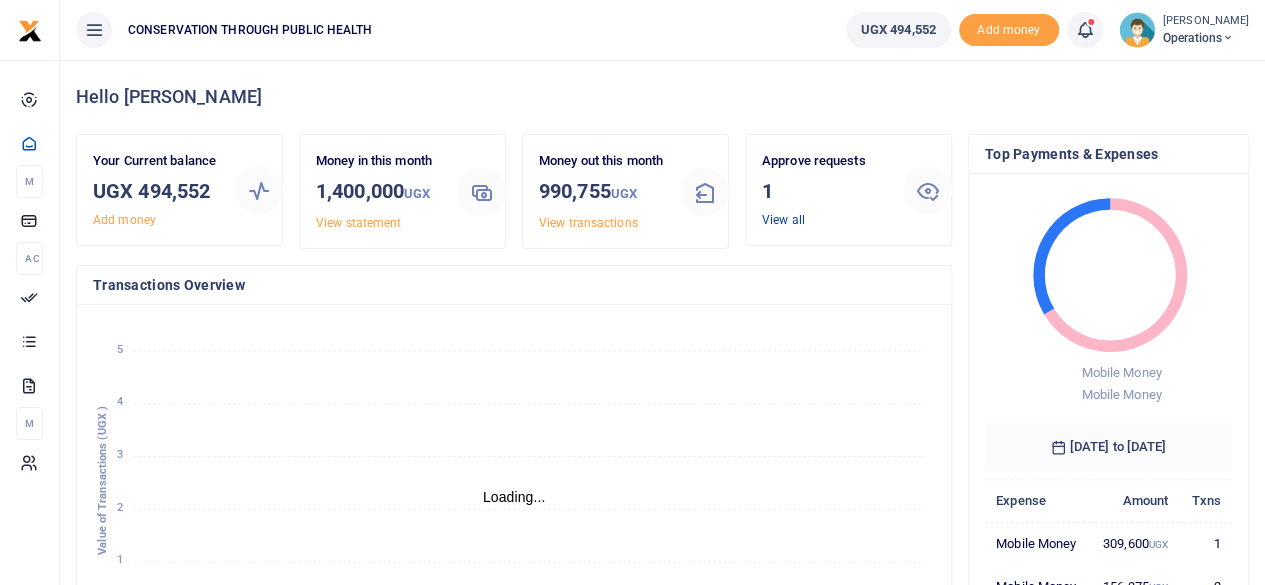 click on "View all" at bounding box center [783, 220] 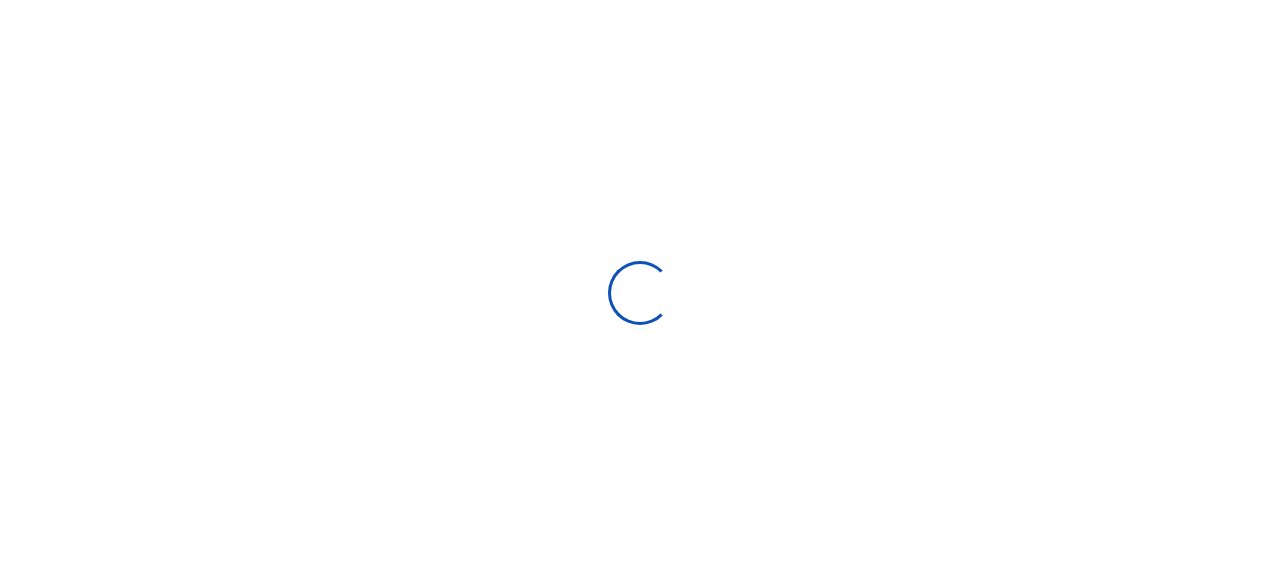 scroll, scrollTop: 0, scrollLeft: 0, axis: both 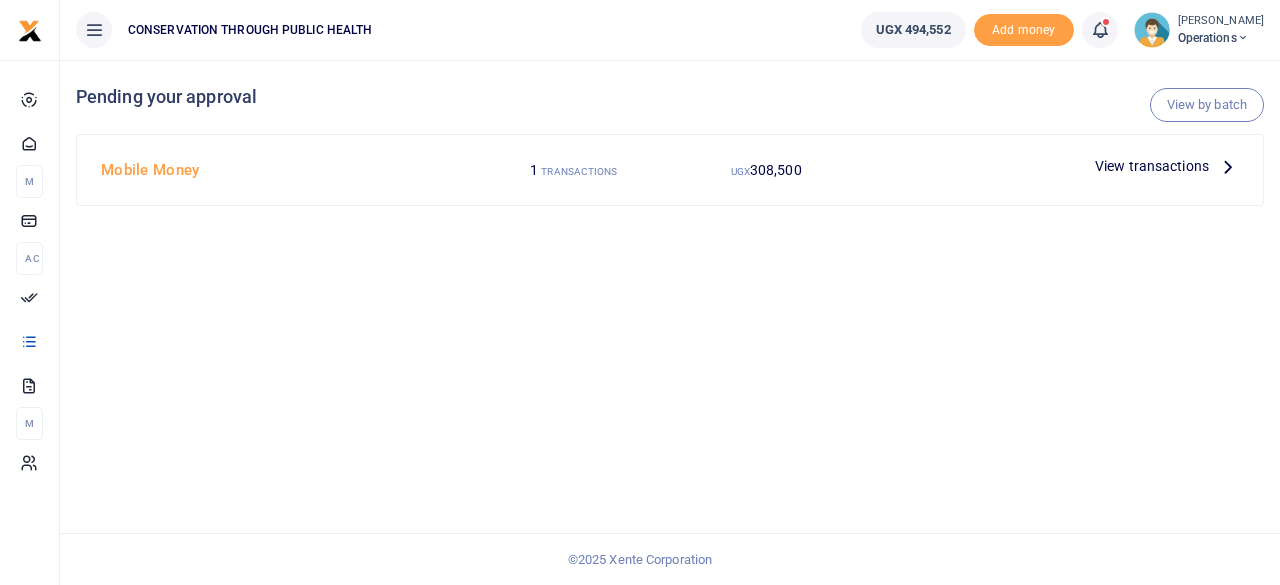 click on "View transactions" at bounding box center (1152, 166) 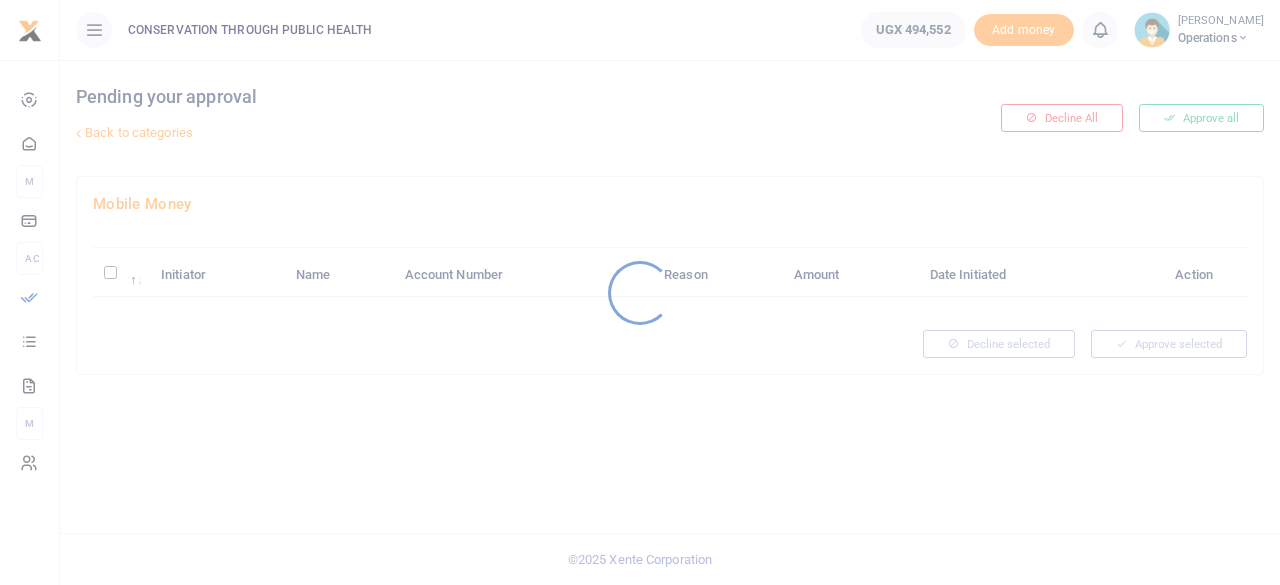 scroll, scrollTop: 0, scrollLeft: 0, axis: both 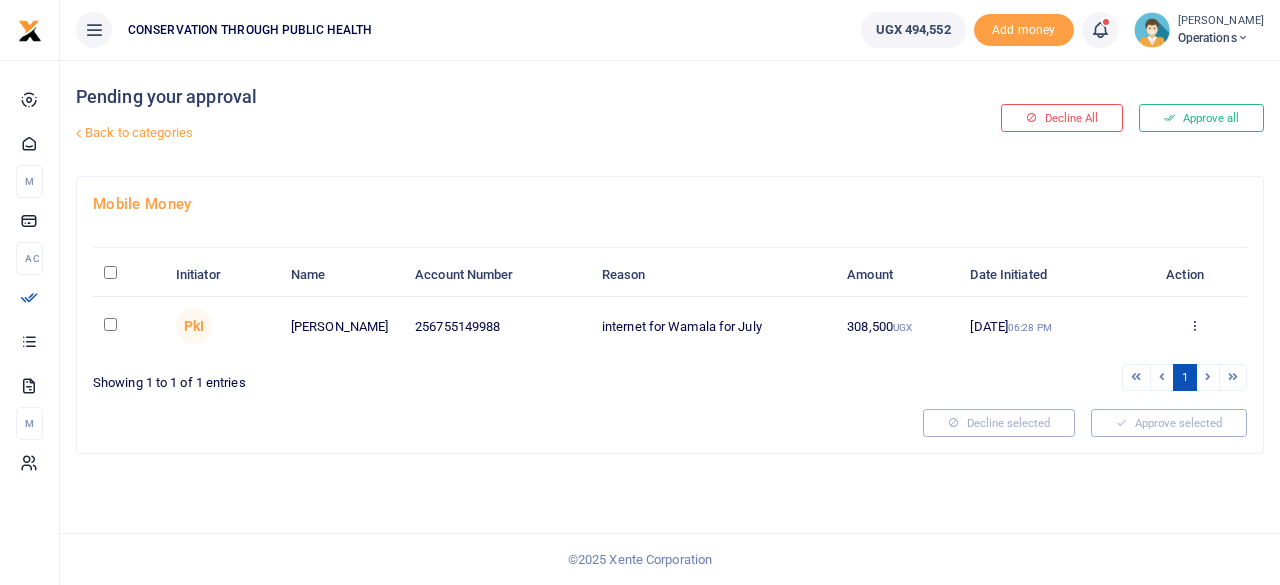 click at bounding box center (110, 324) 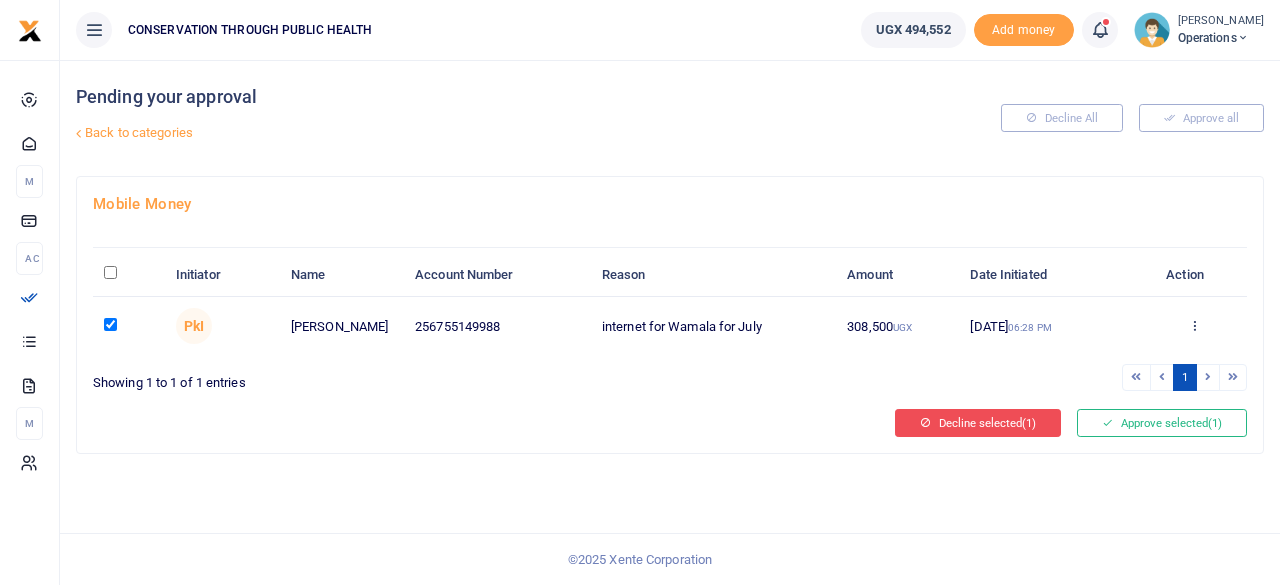 click on "Decline selected  (1)" at bounding box center [978, 423] 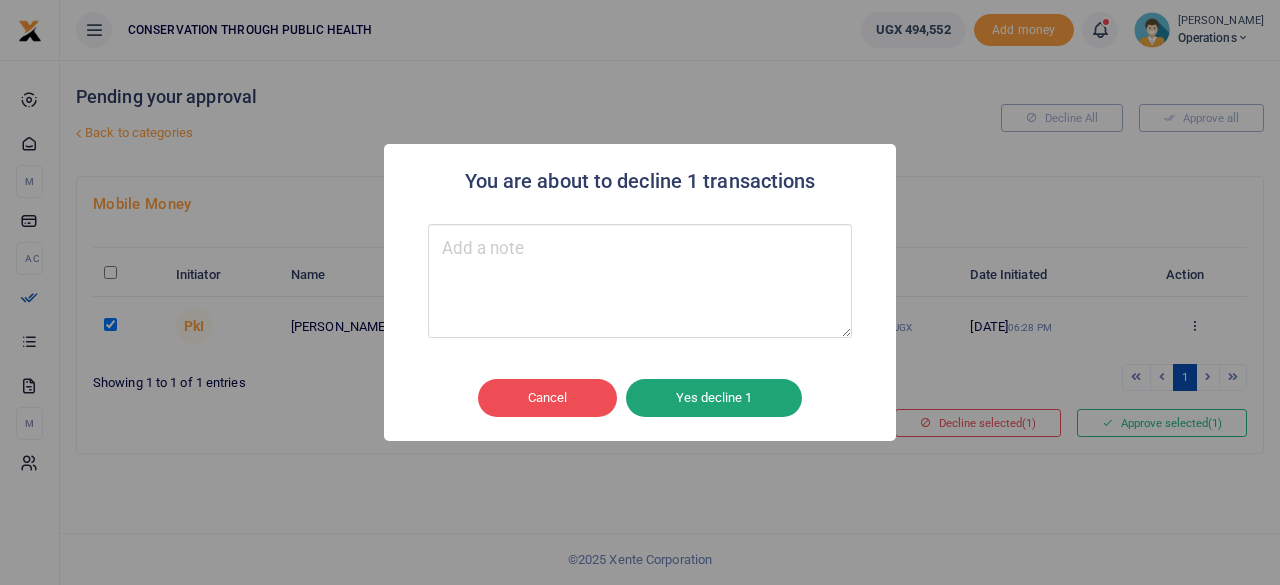 click on "Yes decline 1" at bounding box center (714, 398) 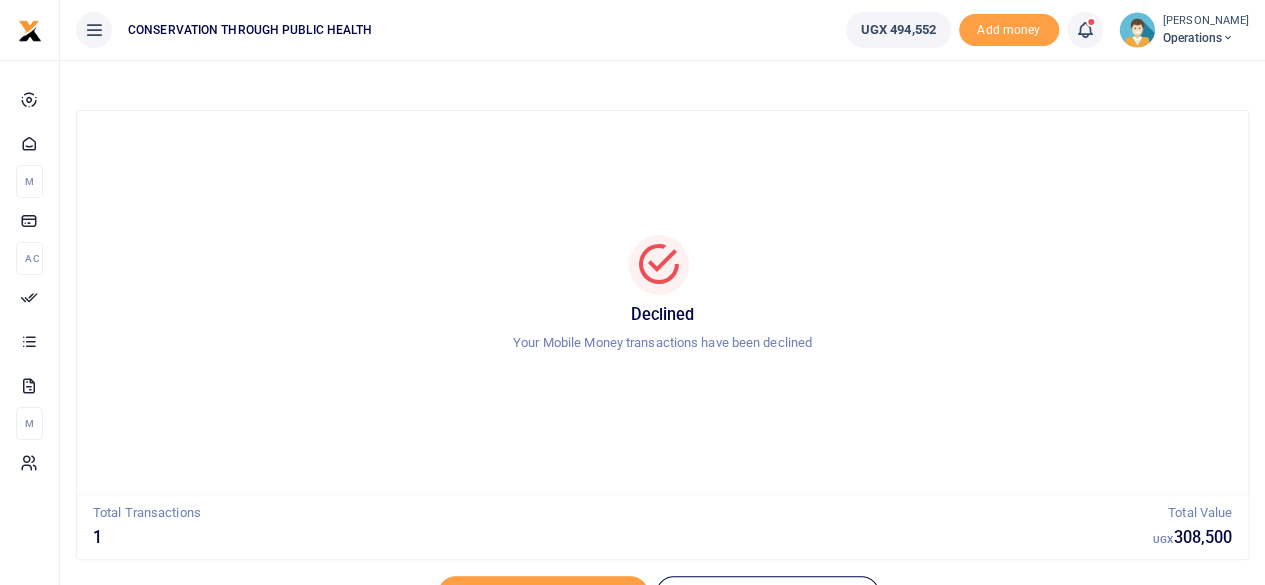 scroll, scrollTop: 0, scrollLeft: 0, axis: both 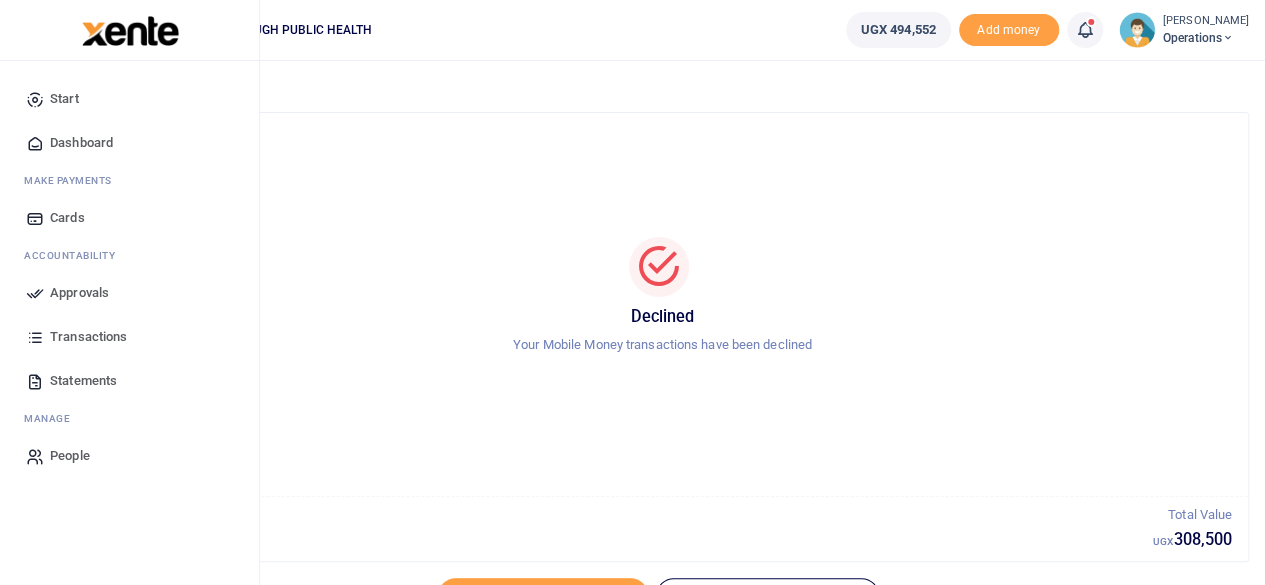 click on "Dashboard" at bounding box center (81, 143) 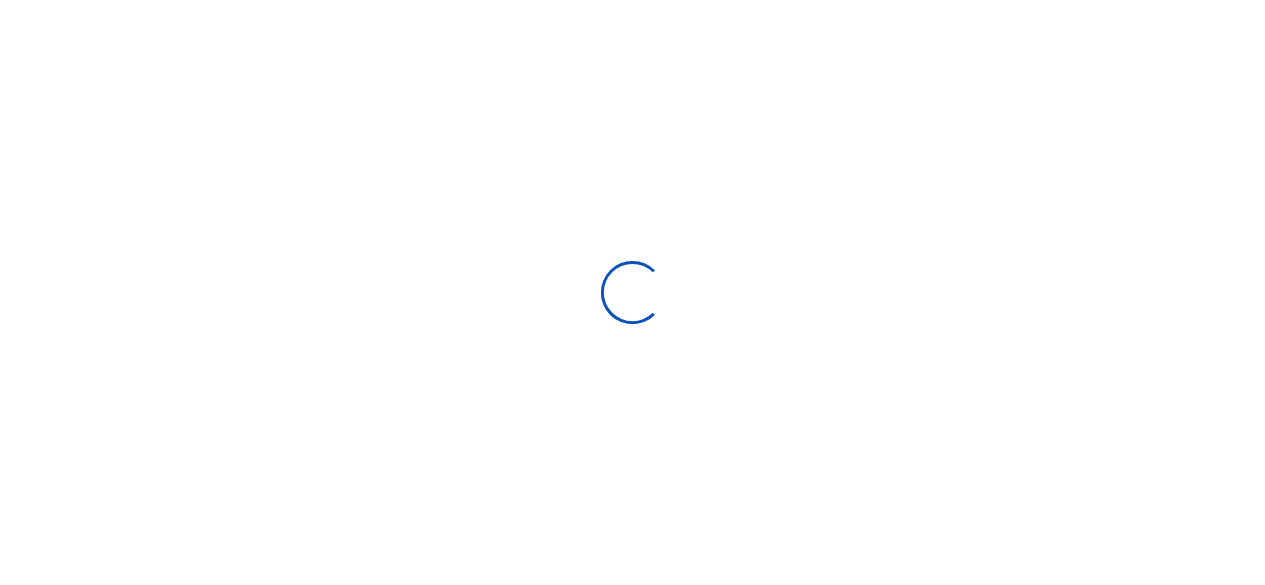 scroll, scrollTop: 0, scrollLeft: 0, axis: both 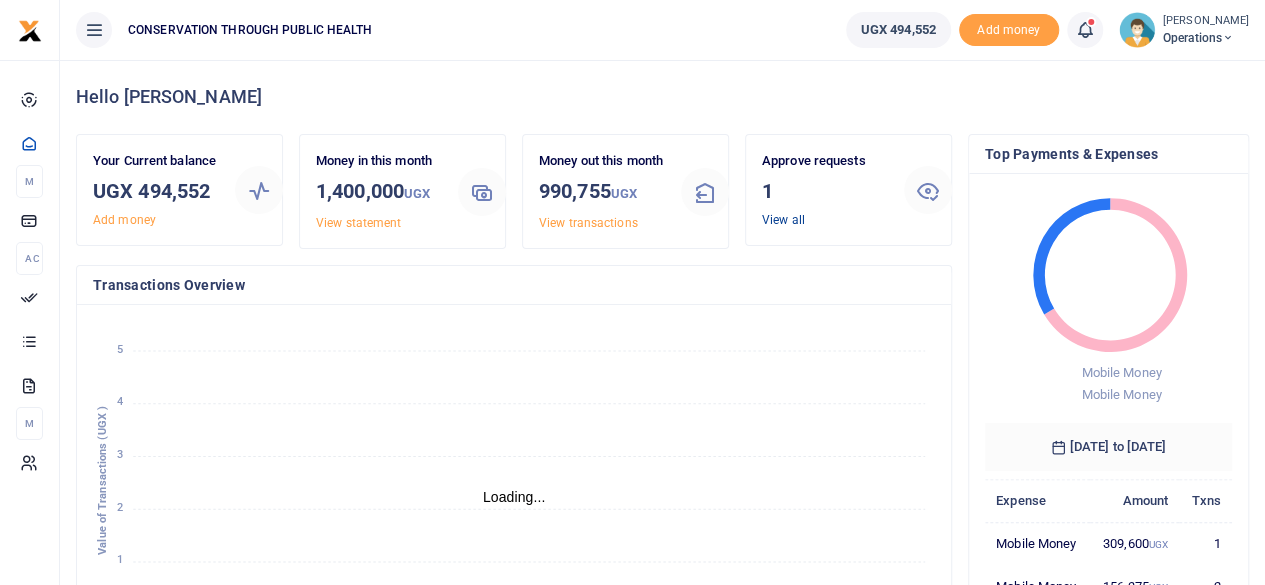 click on "View all" at bounding box center [783, 220] 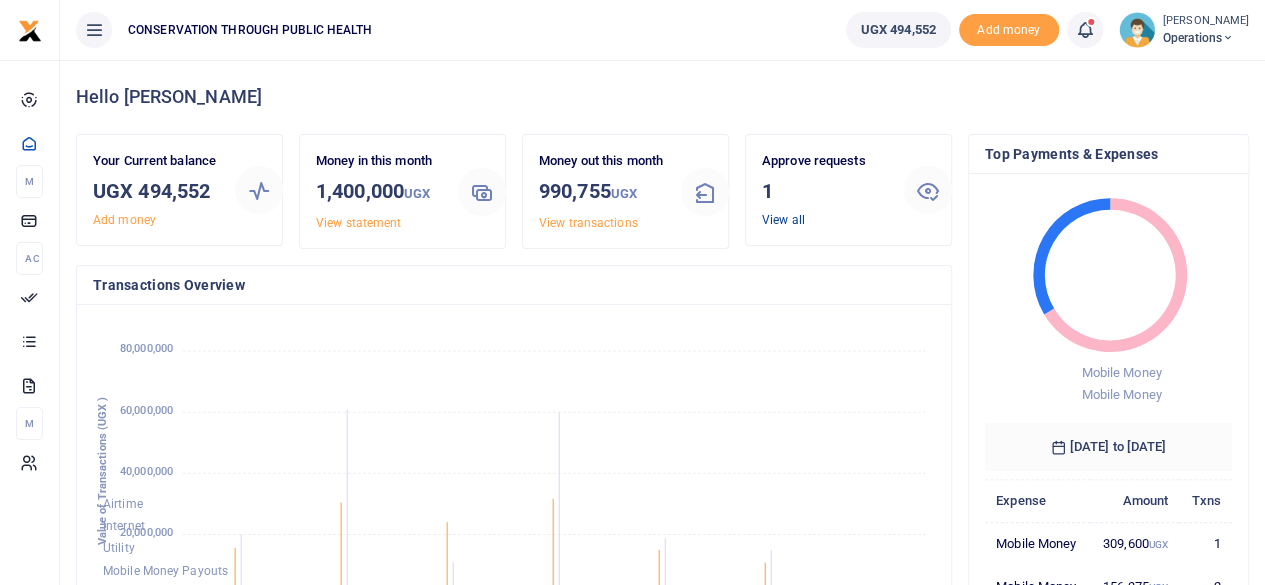 click on "View all" at bounding box center [783, 220] 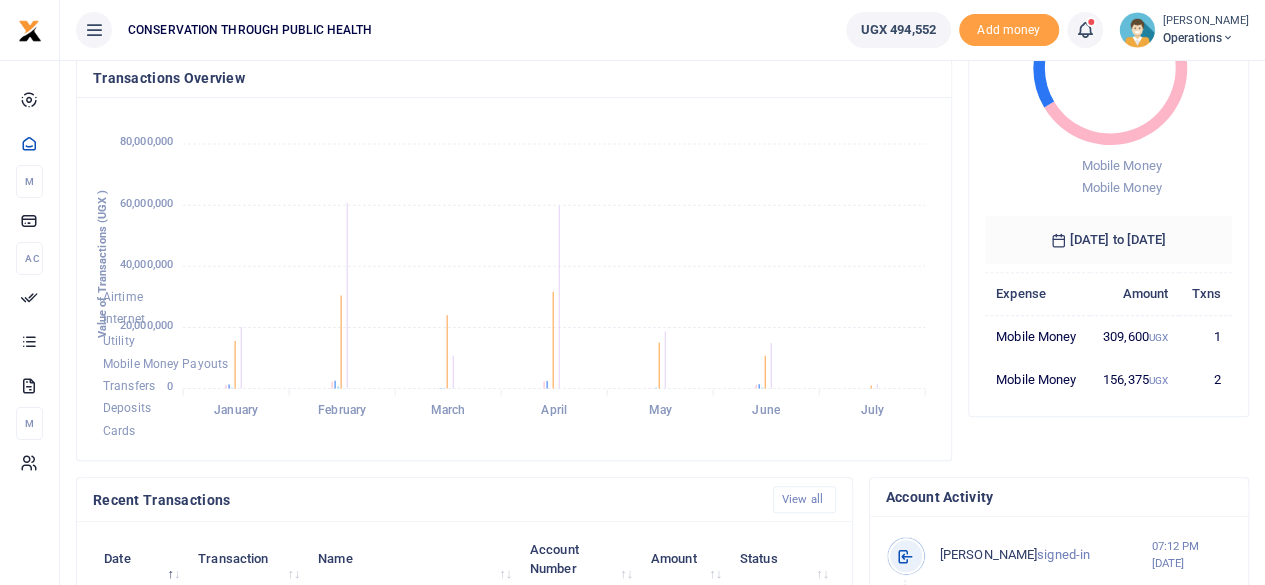 scroll, scrollTop: 0, scrollLeft: 0, axis: both 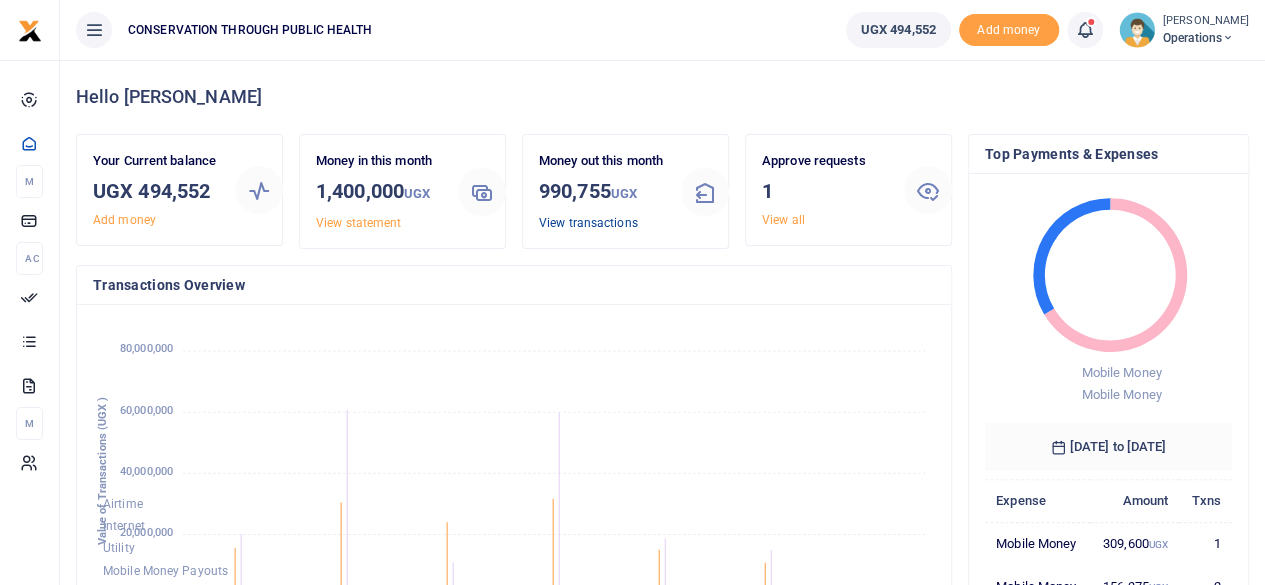 click on "View transactions" at bounding box center (588, 223) 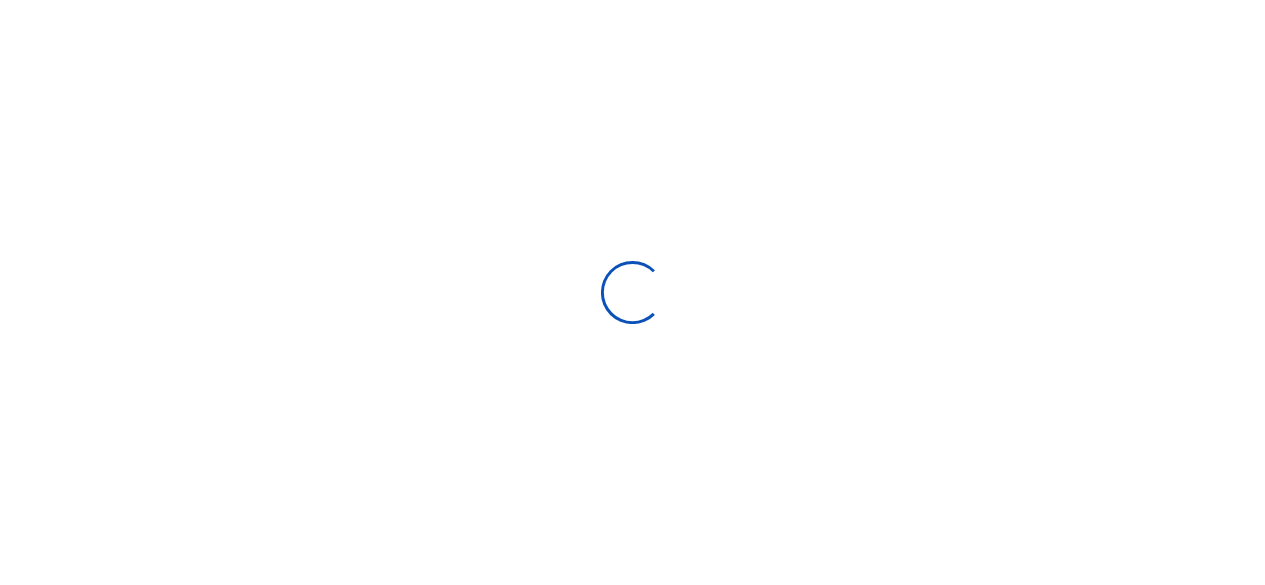 scroll, scrollTop: 0, scrollLeft: 0, axis: both 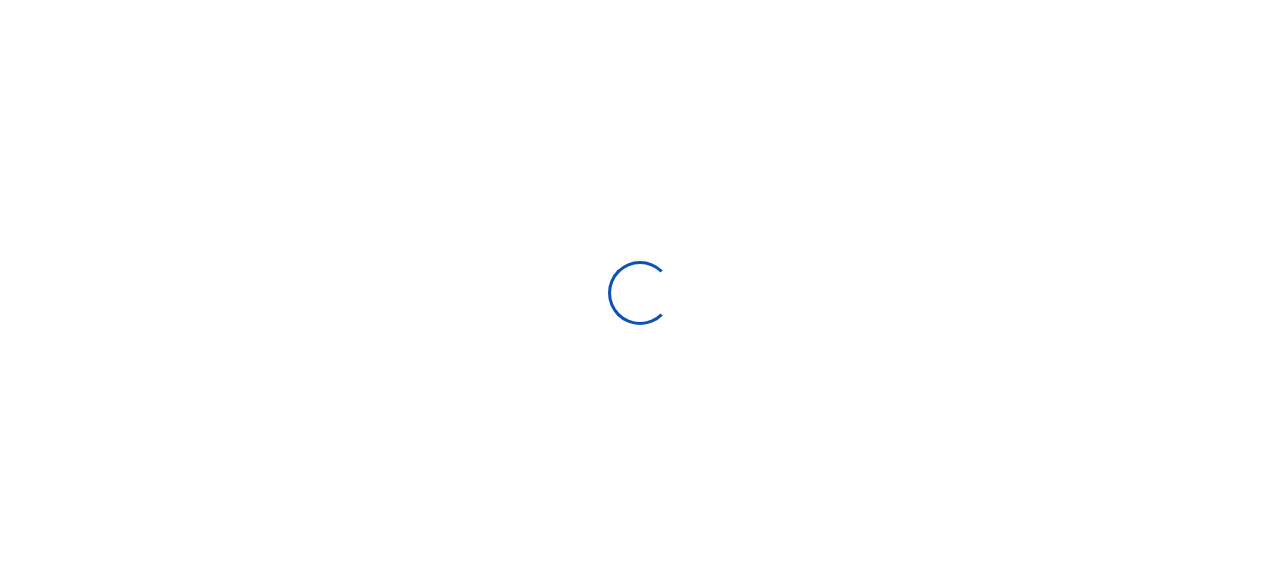 type on "[DATE] - [DATE]" 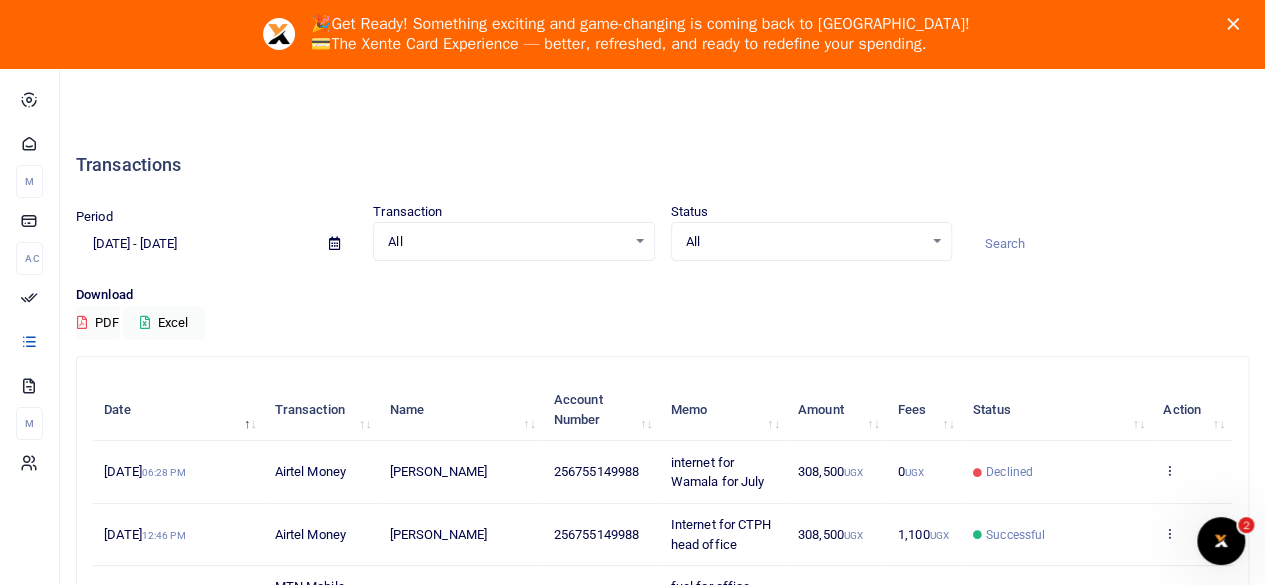 scroll, scrollTop: 0, scrollLeft: 0, axis: both 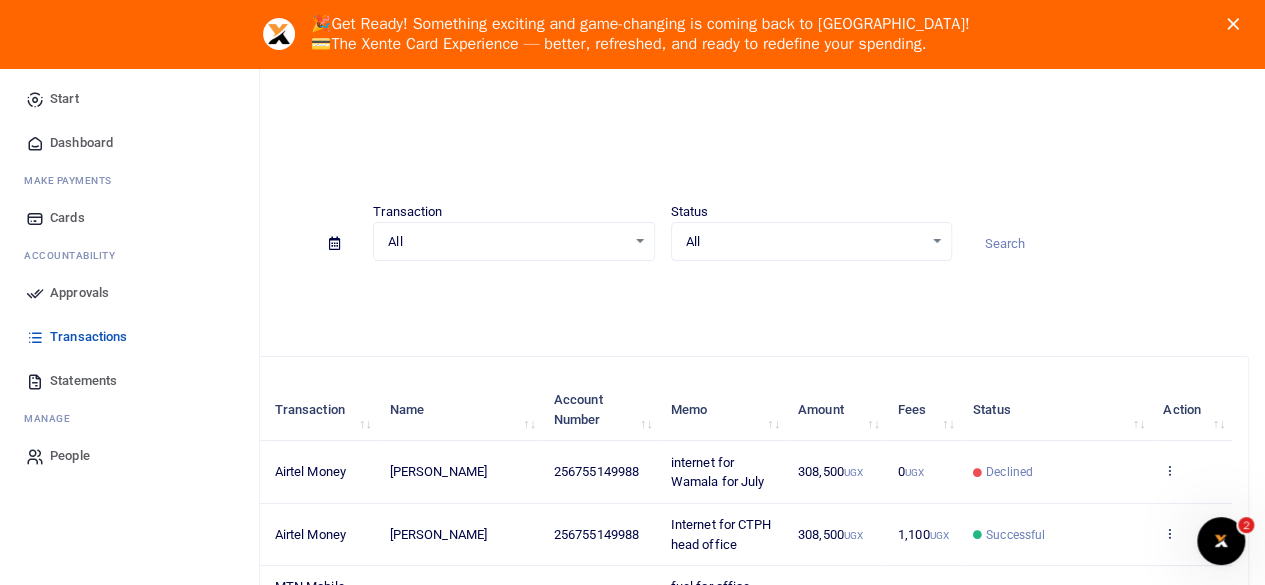 click on "Dashboard" at bounding box center [81, 143] 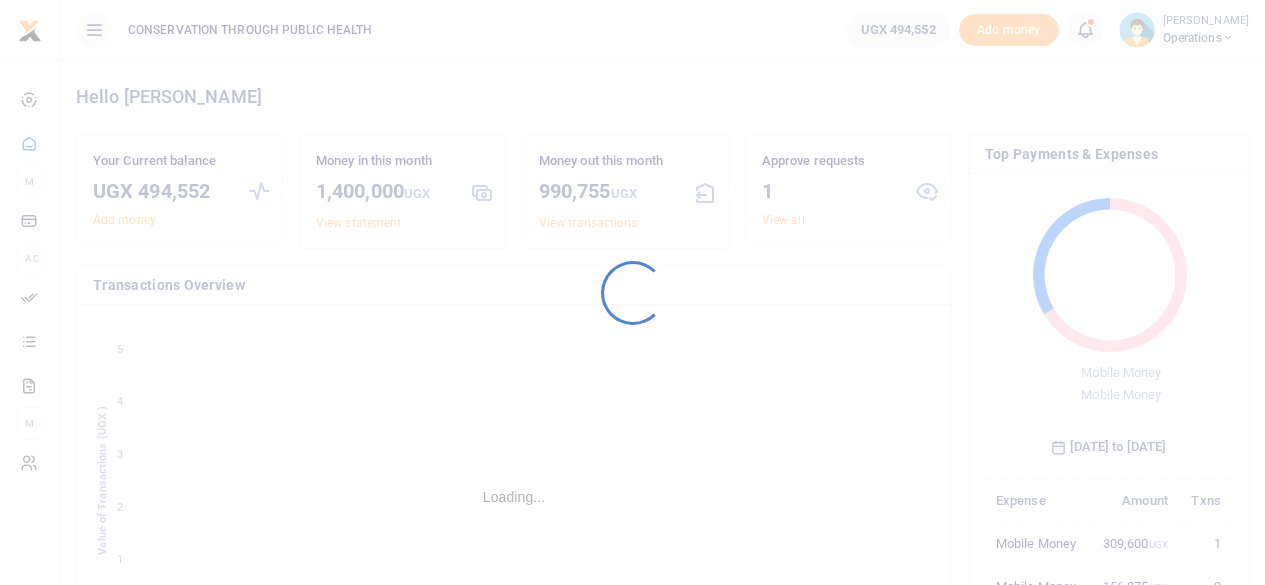 scroll, scrollTop: 0, scrollLeft: 0, axis: both 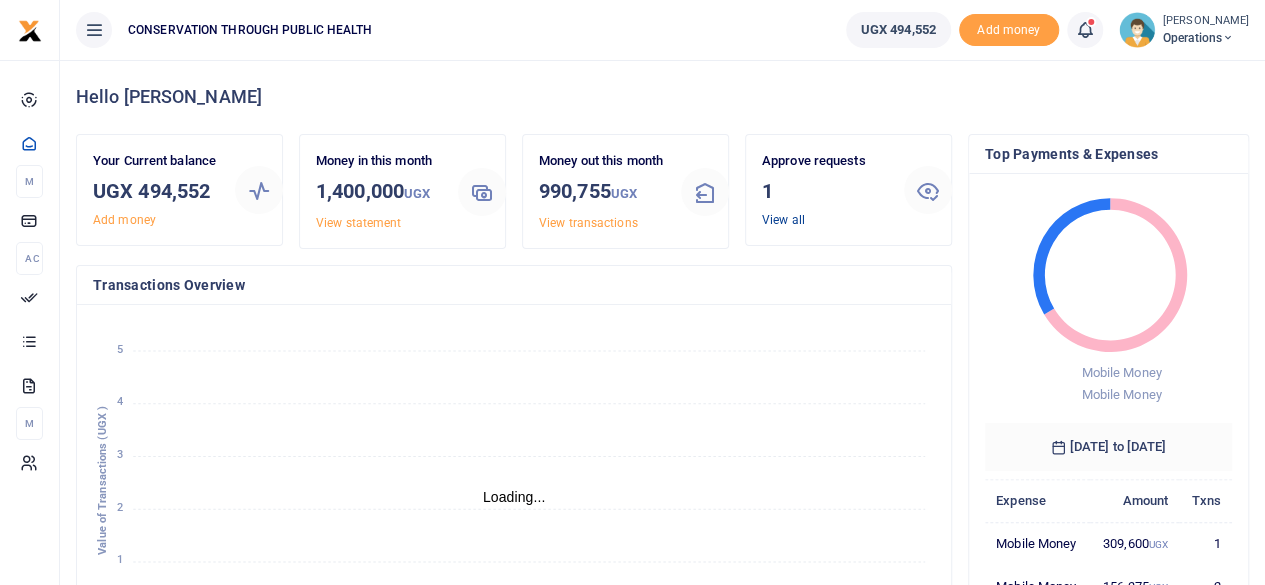 click on "View all" at bounding box center (783, 220) 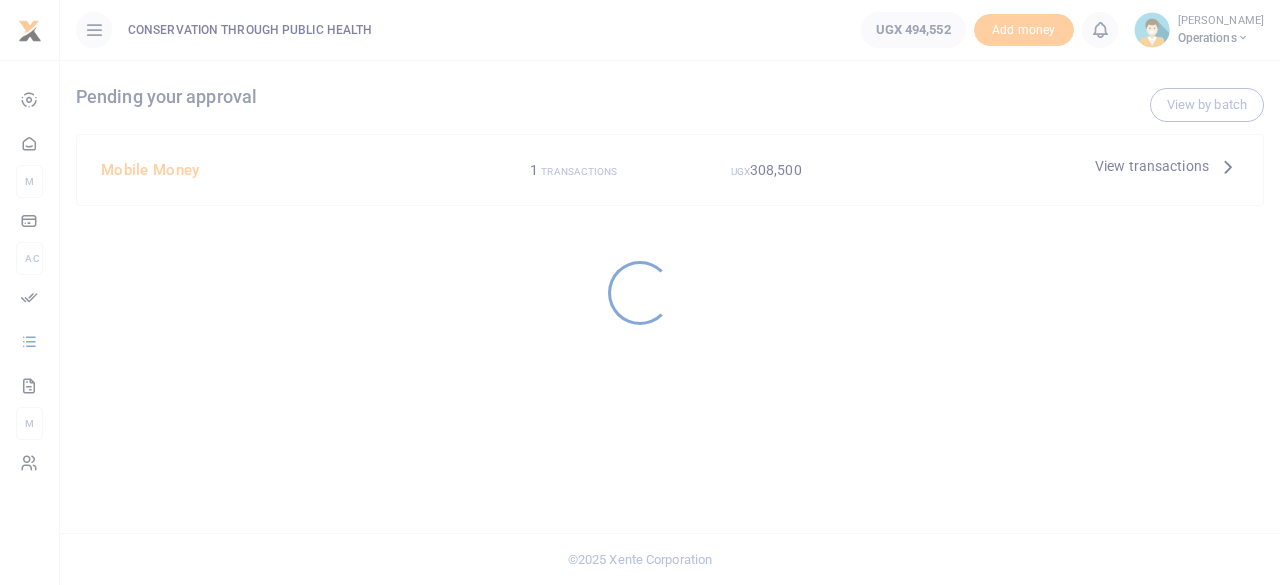 scroll, scrollTop: 0, scrollLeft: 0, axis: both 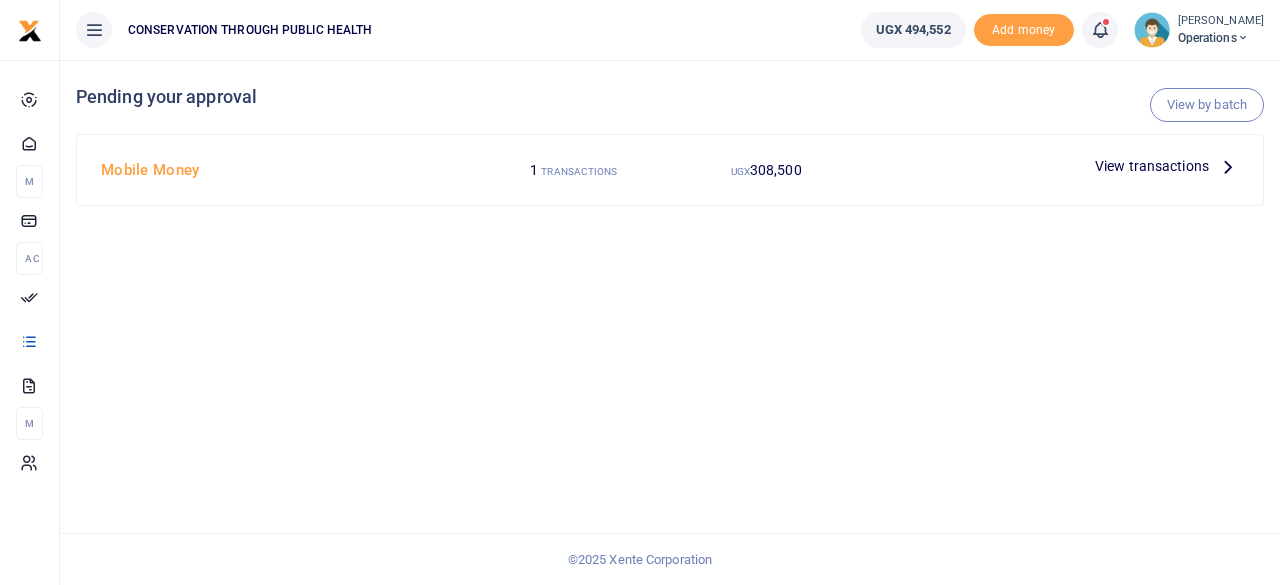 click on "View transactions" at bounding box center [1152, 166] 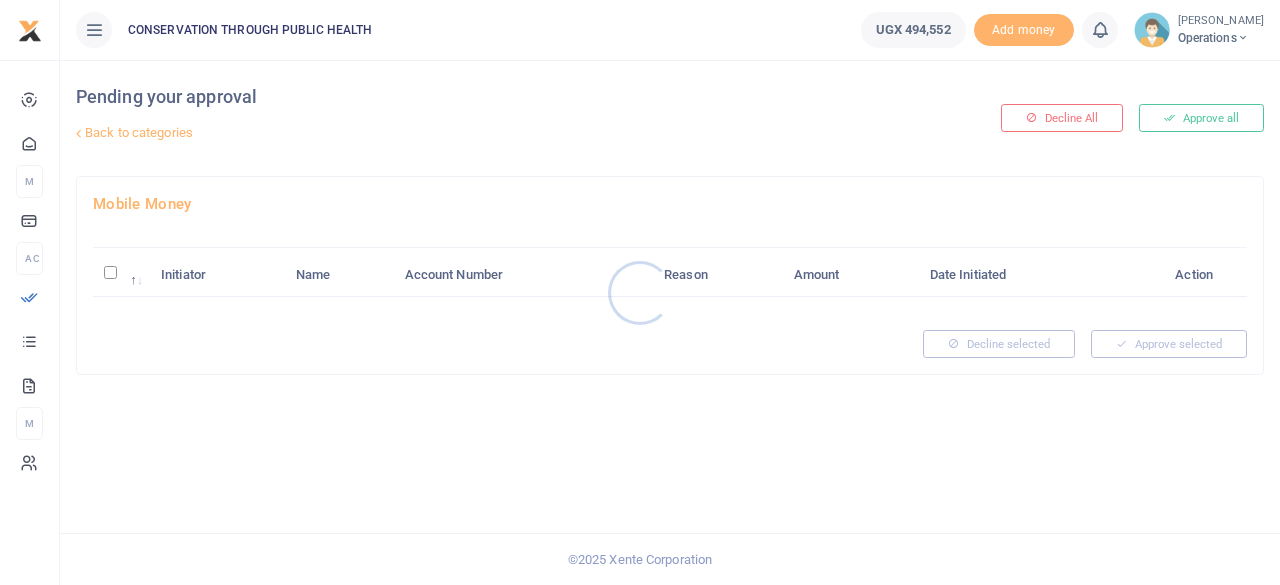 scroll, scrollTop: 0, scrollLeft: 0, axis: both 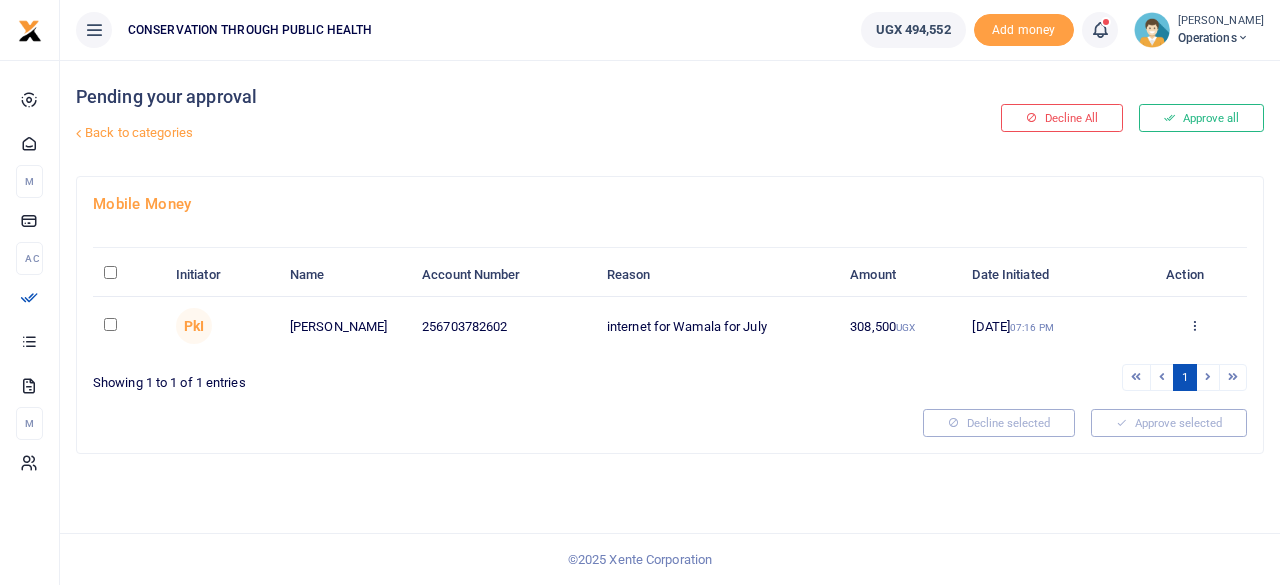 click at bounding box center (110, 324) 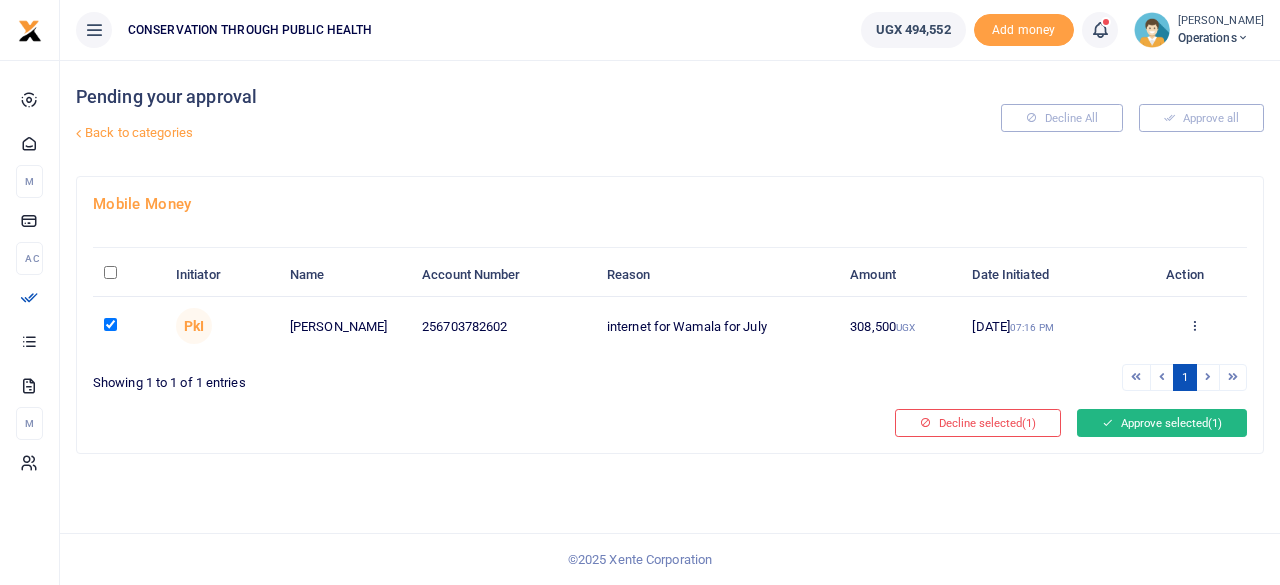 click on "Approve selected  (1)" at bounding box center [1162, 423] 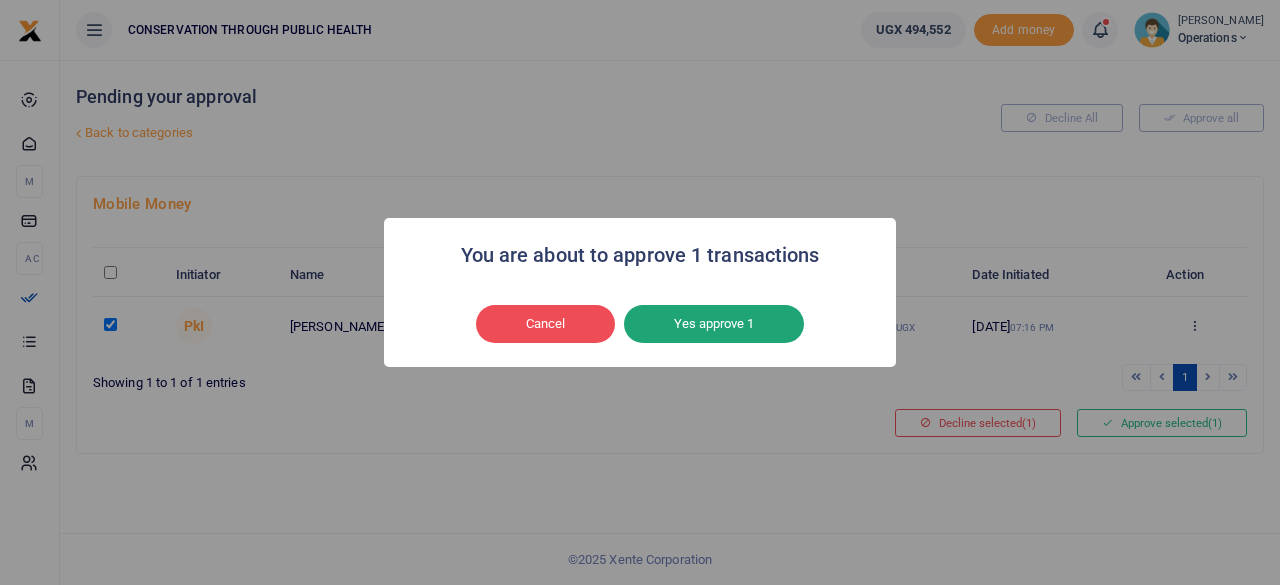 click on "Yes approve 1" at bounding box center (714, 324) 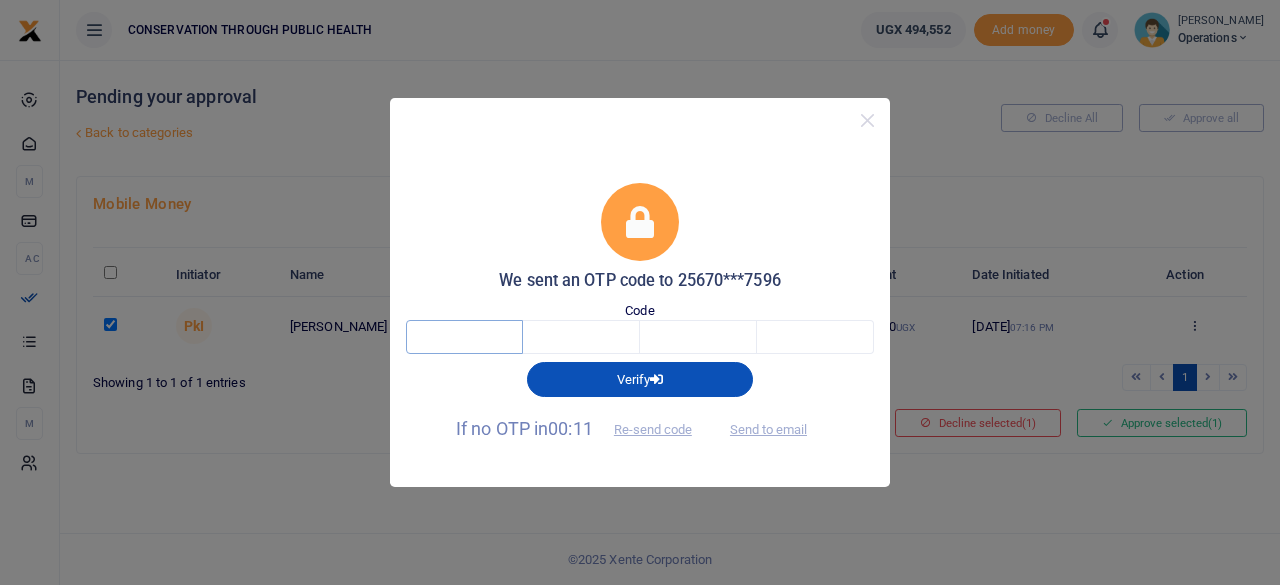 click at bounding box center [464, 337] 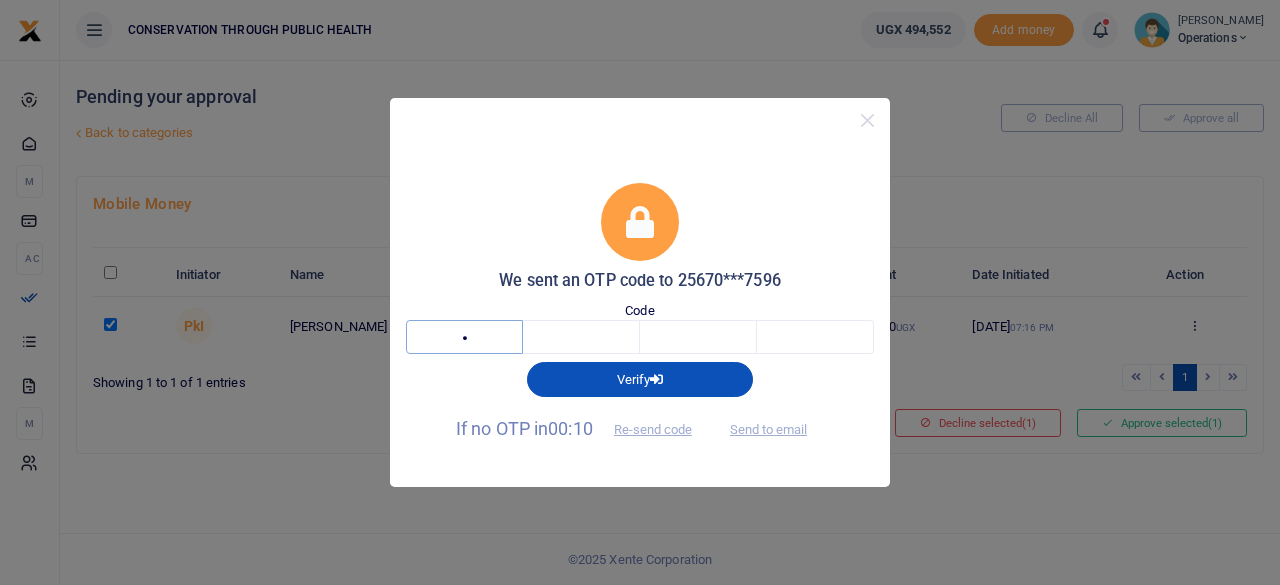 type on "8" 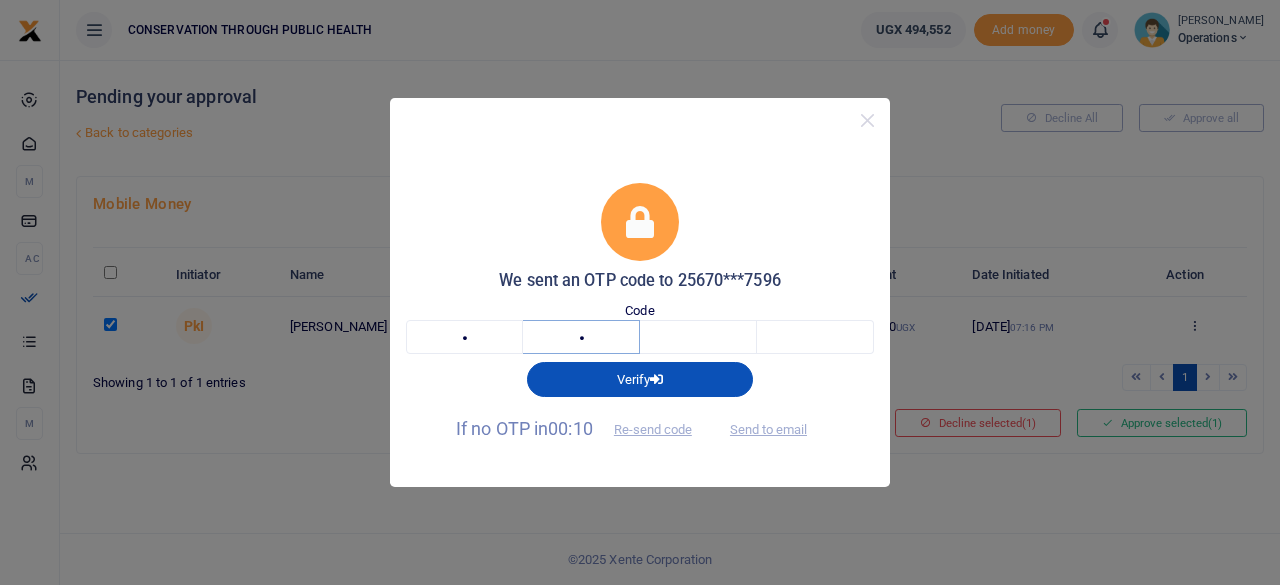 type on "1" 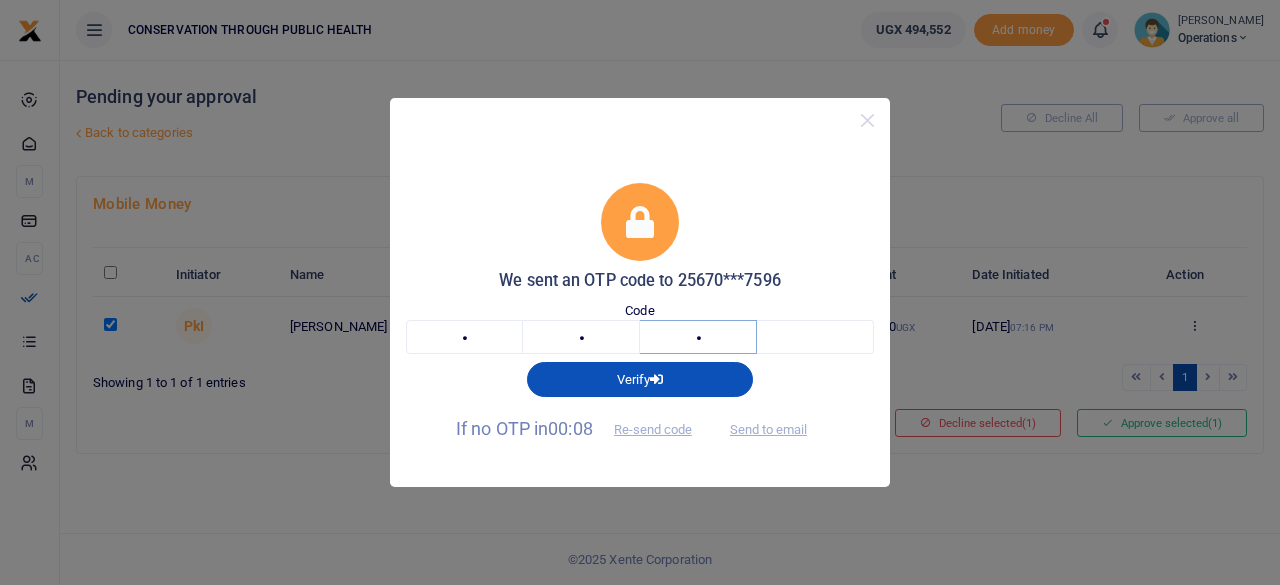 type on "3" 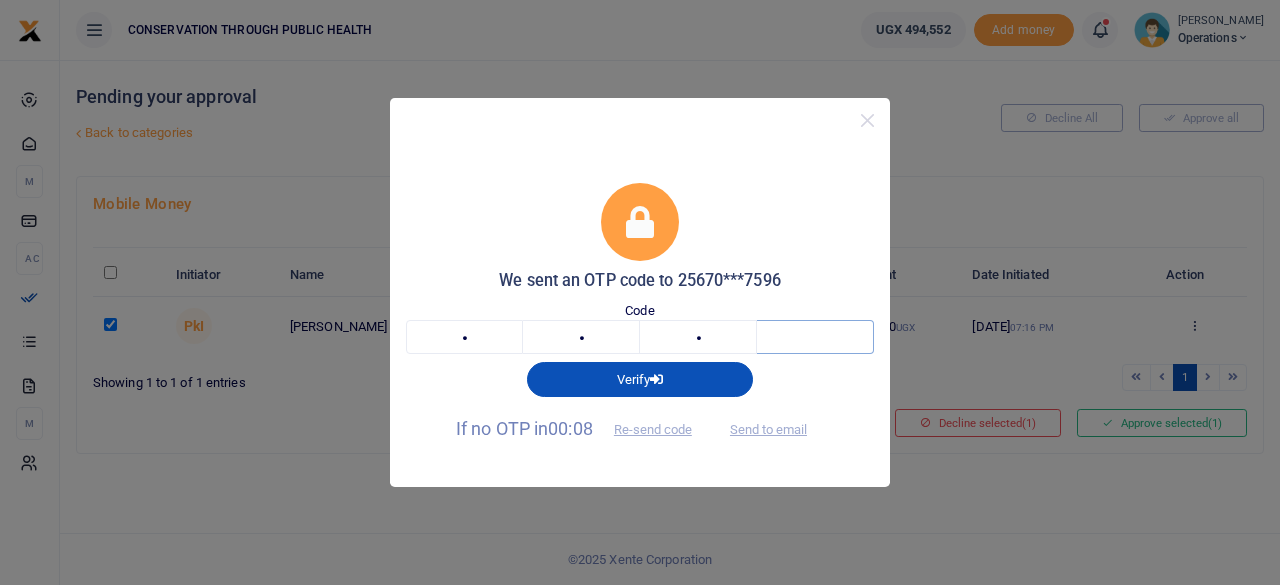 type on "4" 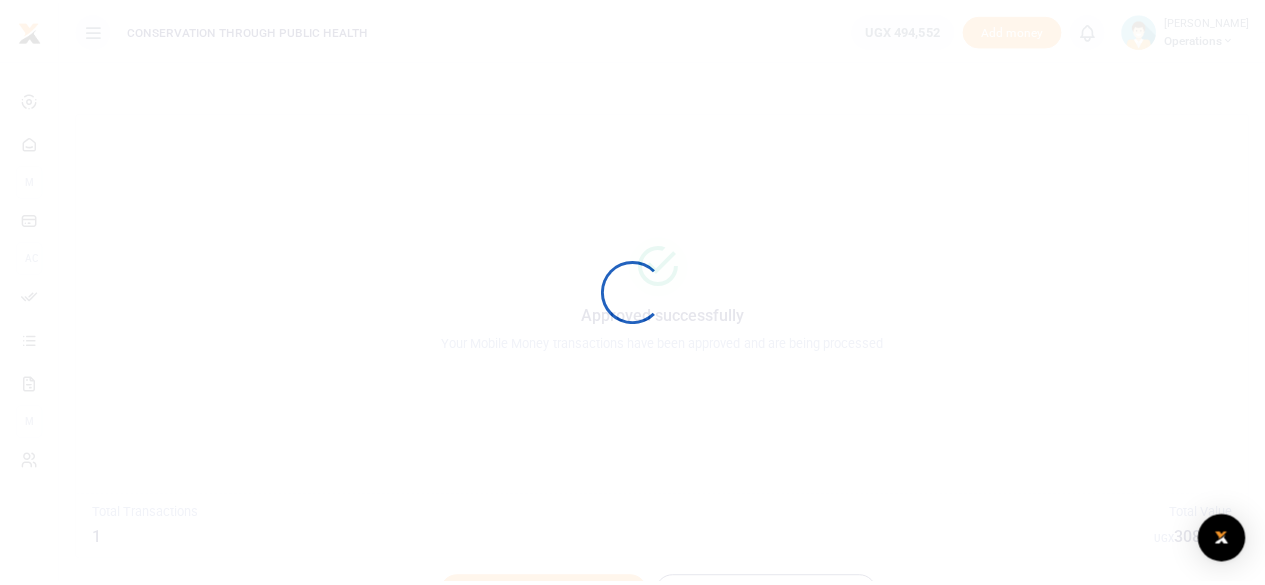 scroll, scrollTop: 0, scrollLeft: 0, axis: both 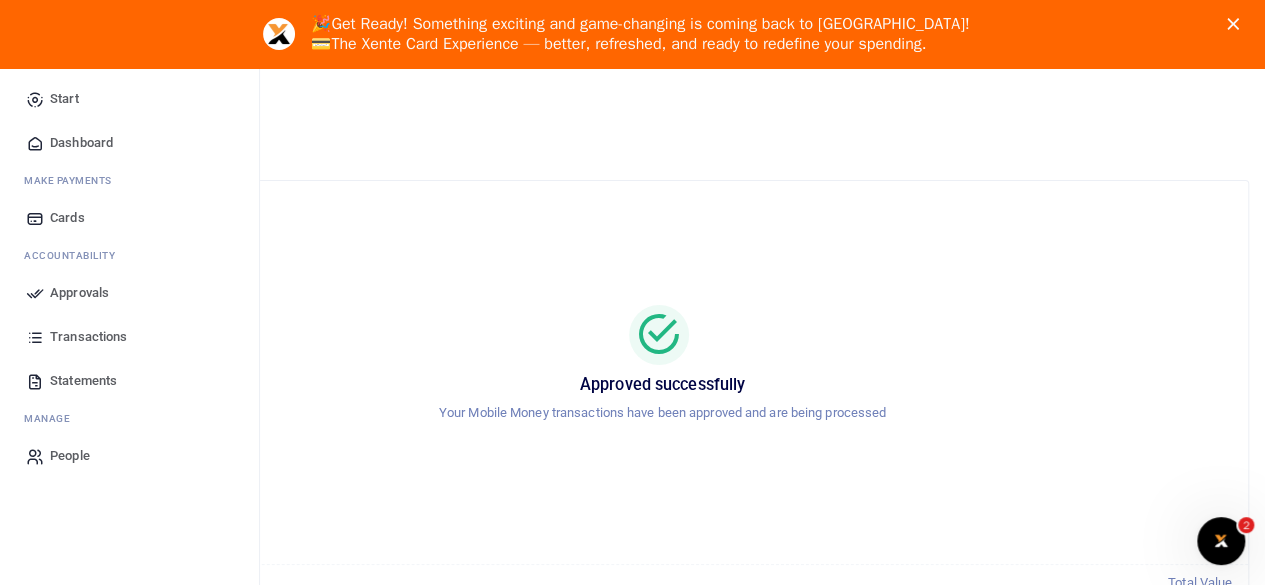 click on "Dashboard" at bounding box center [81, 143] 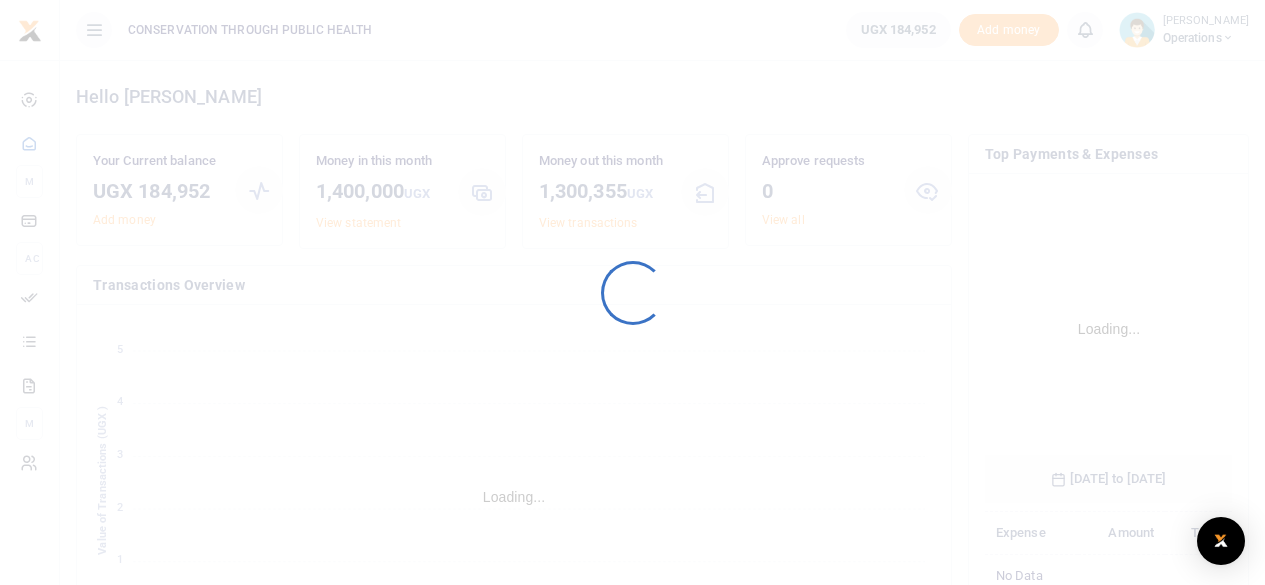 scroll, scrollTop: 0, scrollLeft: 0, axis: both 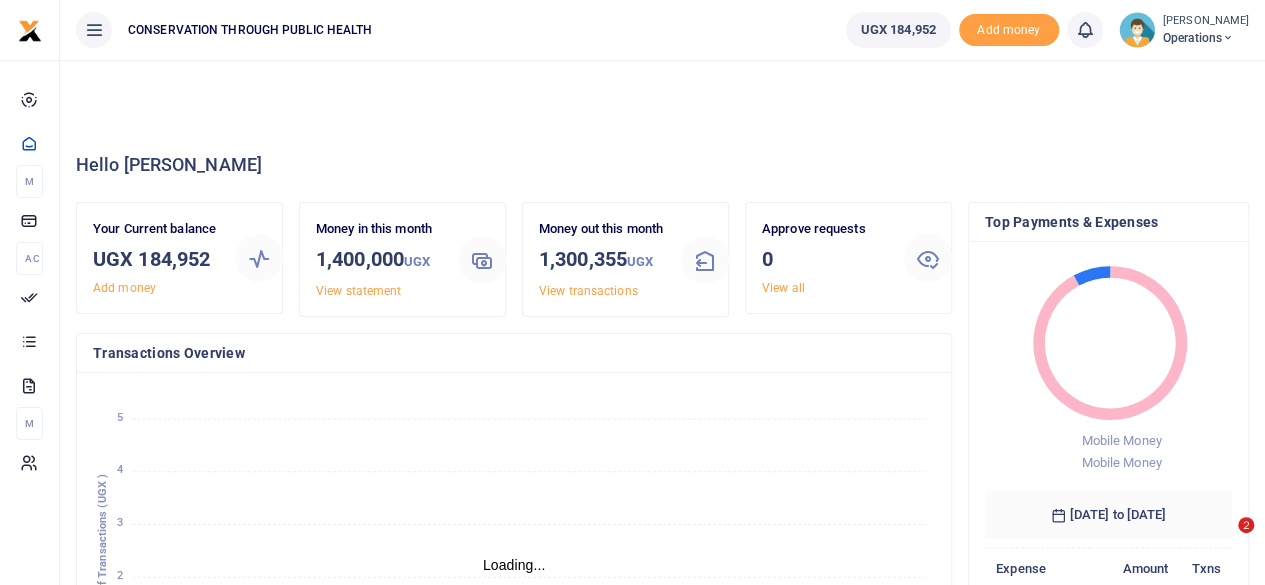 click on "Money out this month
1,300,355 UGX
View transactions" at bounding box center [602, 259] 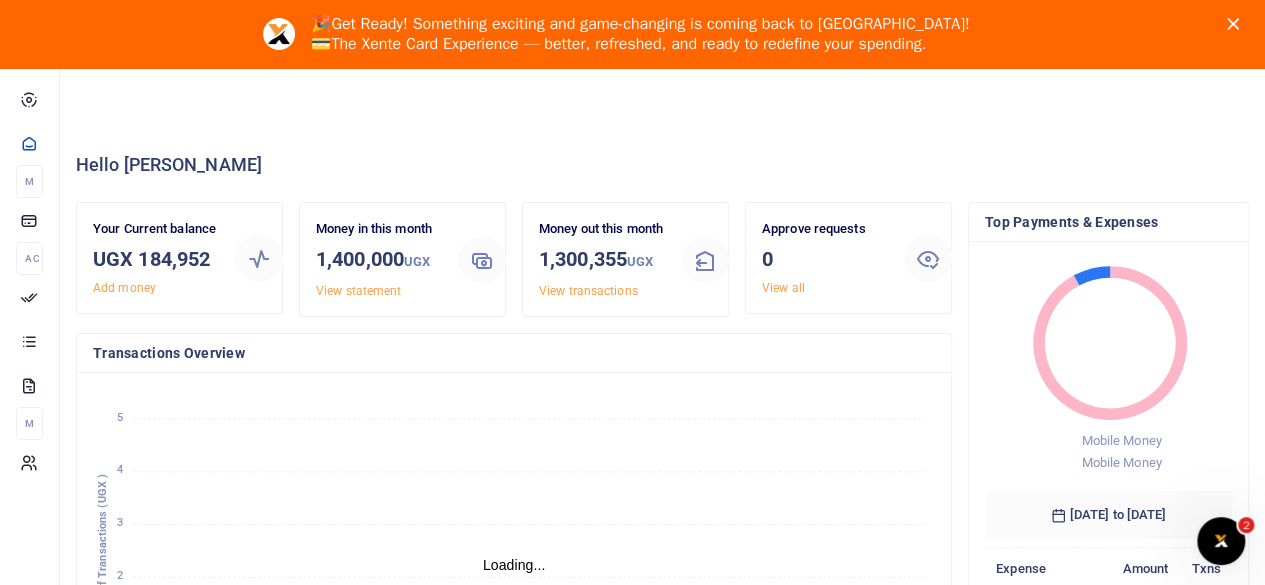 scroll, scrollTop: 0, scrollLeft: 0, axis: both 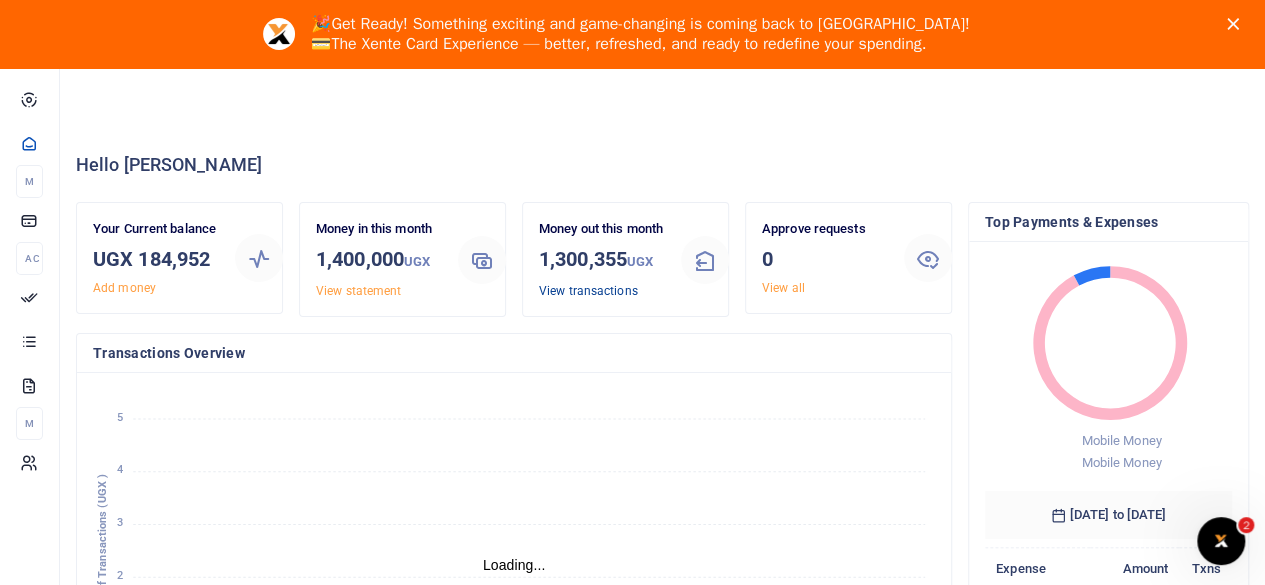 click on "View transactions" at bounding box center [588, 291] 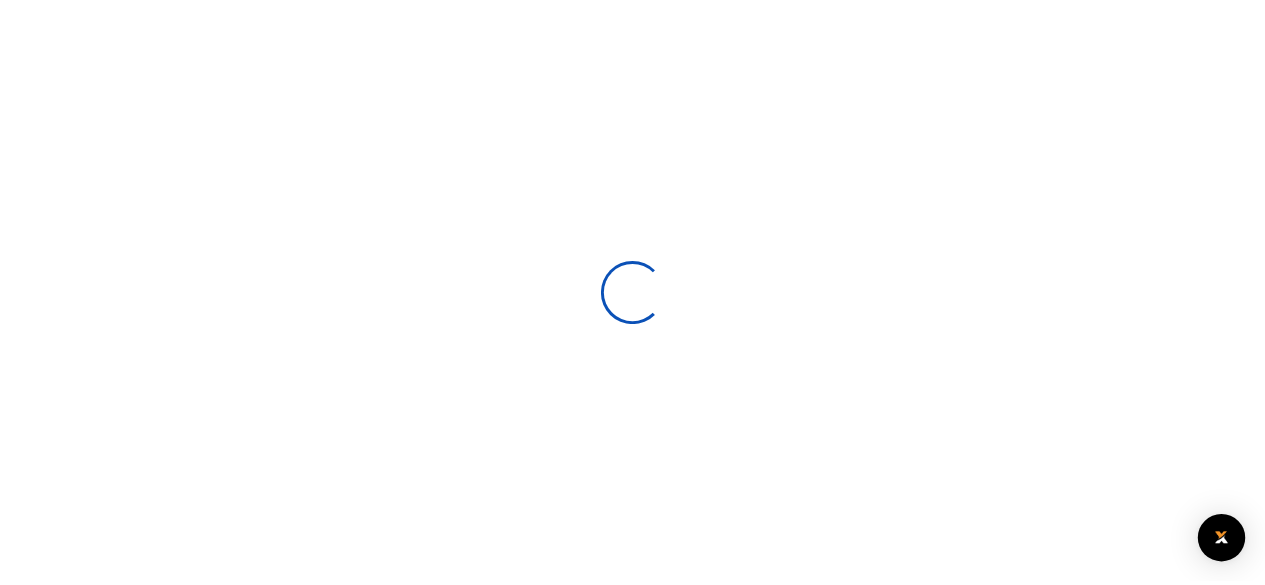 scroll, scrollTop: 0, scrollLeft: 0, axis: both 